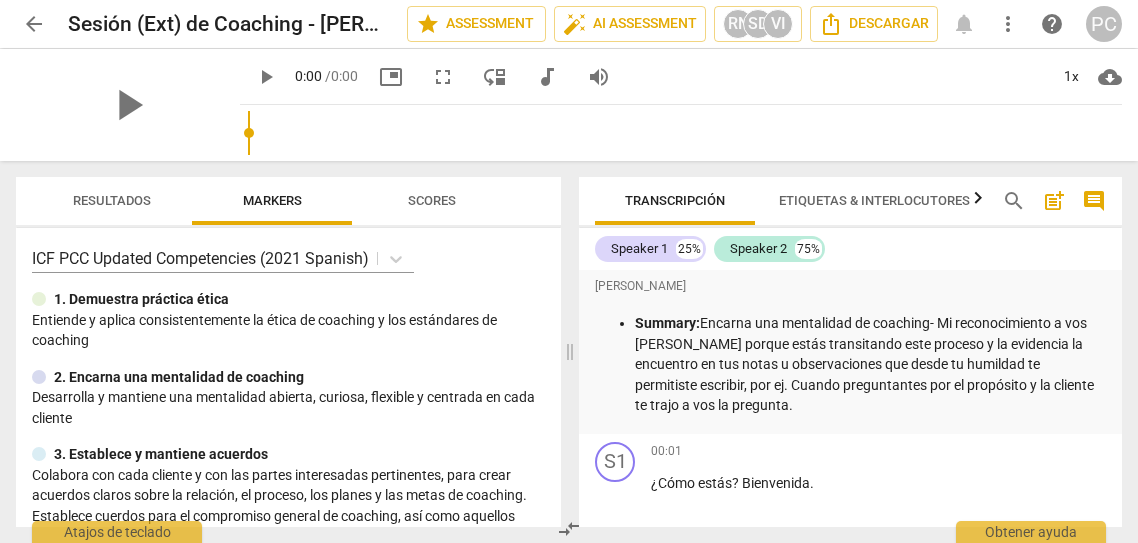 scroll, scrollTop: 0, scrollLeft: 0, axis: both 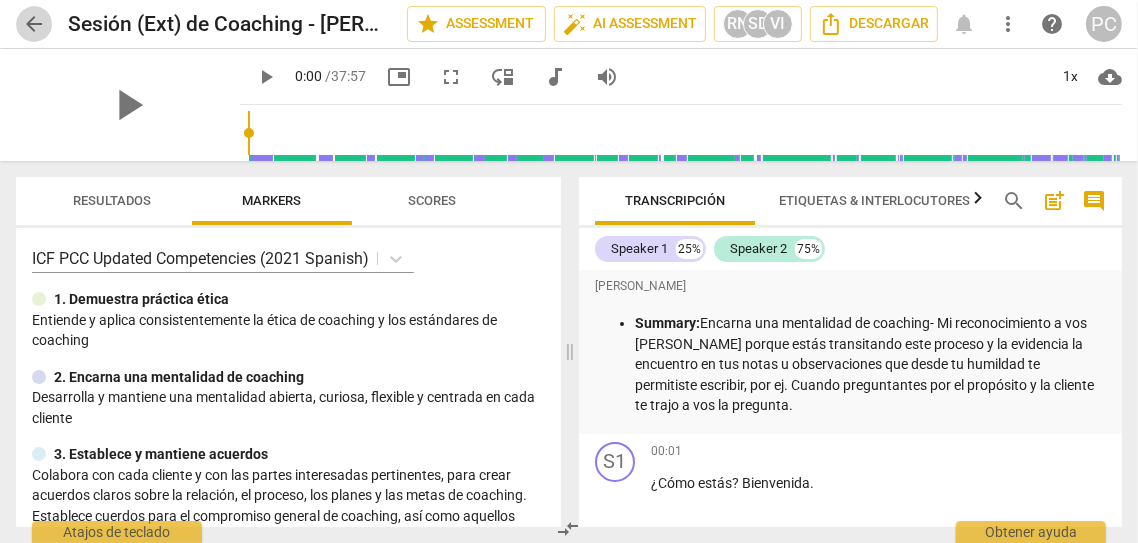 click on "arrow_back" at bounding box center (34, 24) 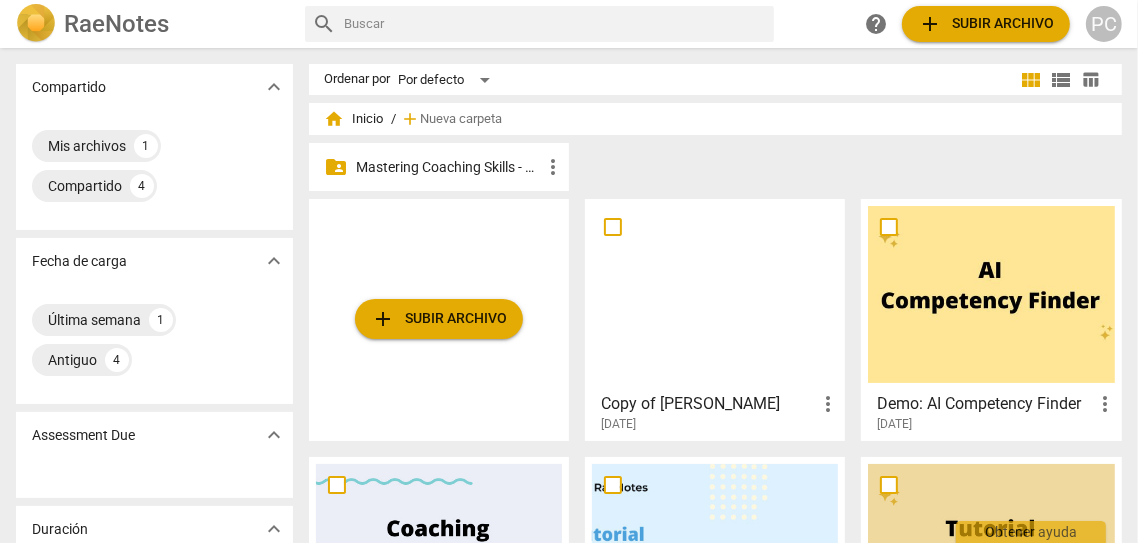 click on "Mastering Coaching Skills - Generación 31" at bounding box center [449, 167] 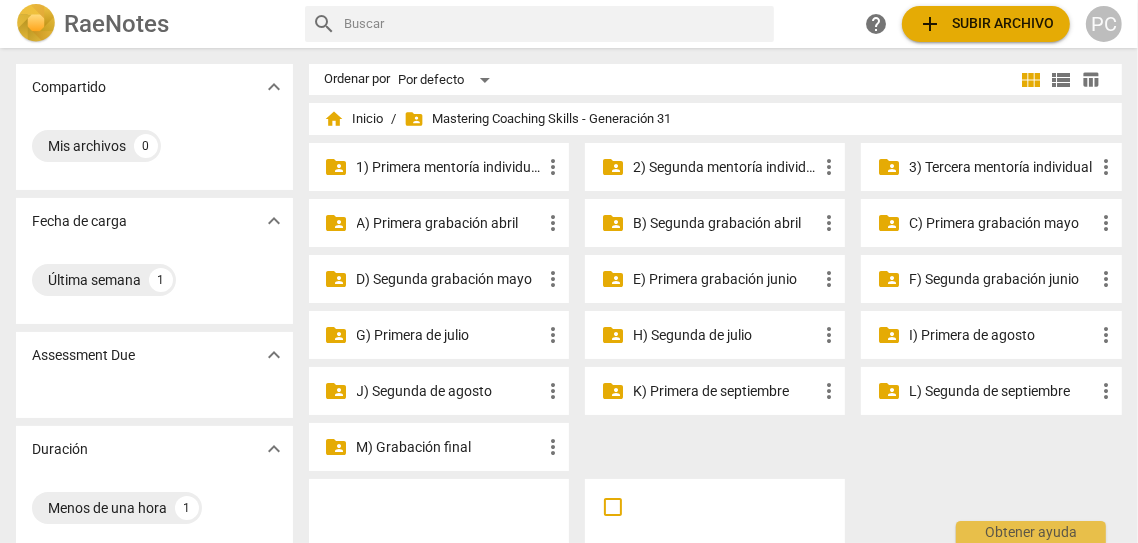 click on "2) Segunda mentoría individual" at bounding box center [725, 167] 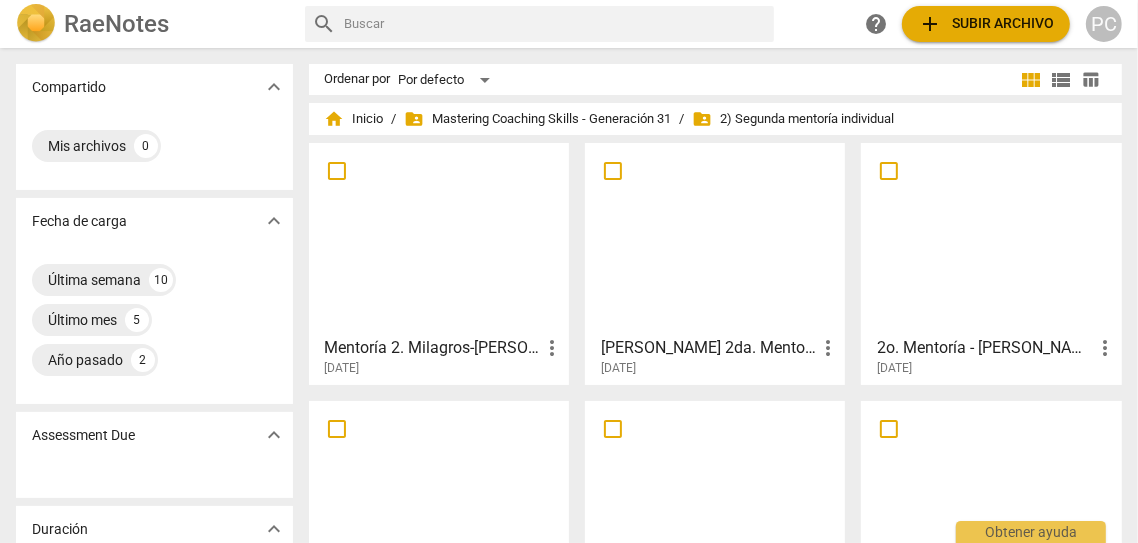 click at bounding box center [991, 238] 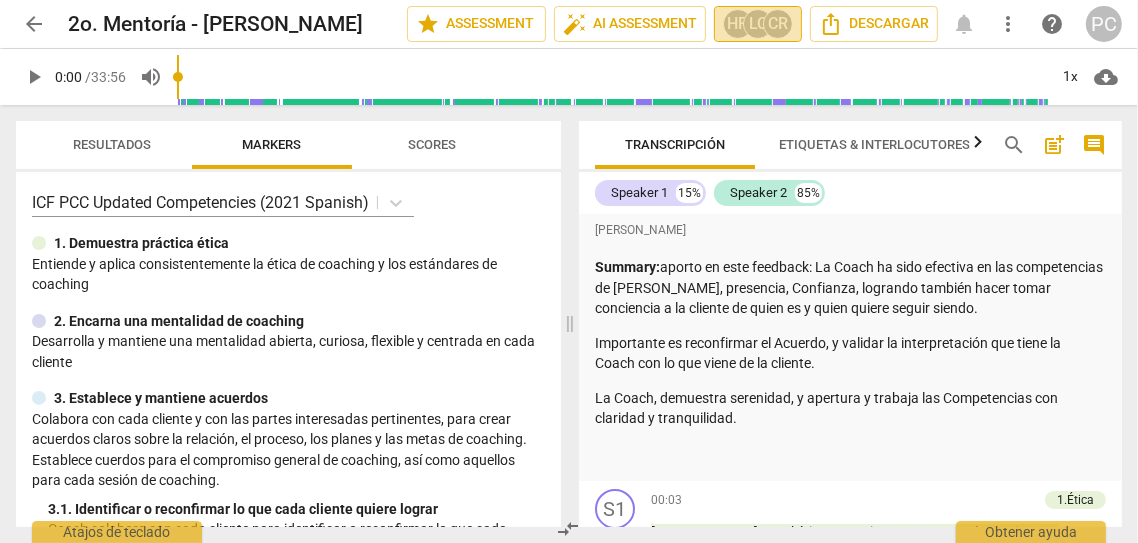 click on "HR" at bounding box center [738, 24] 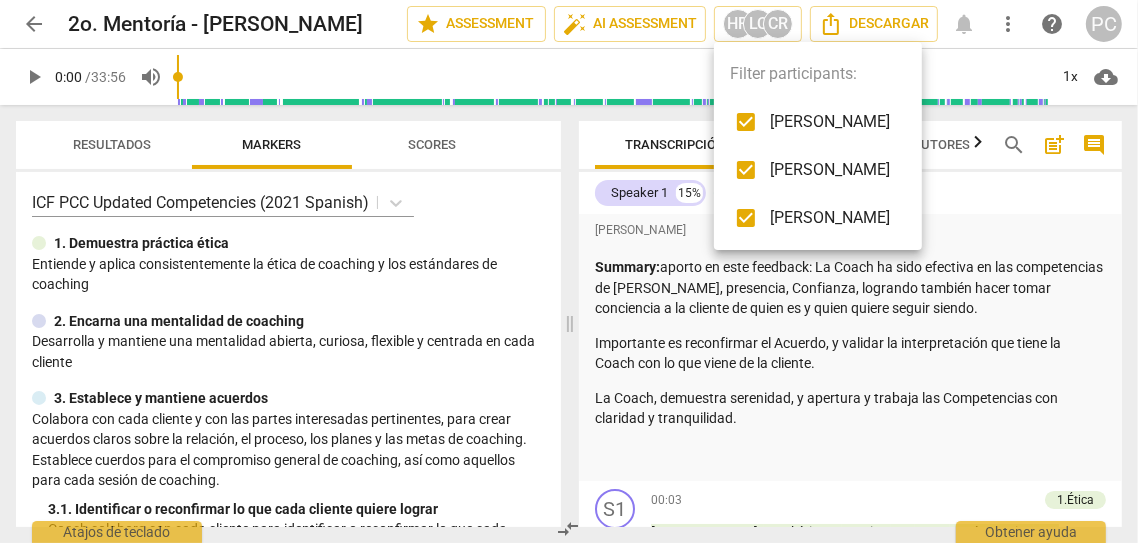click at bounding box center [569, 271] 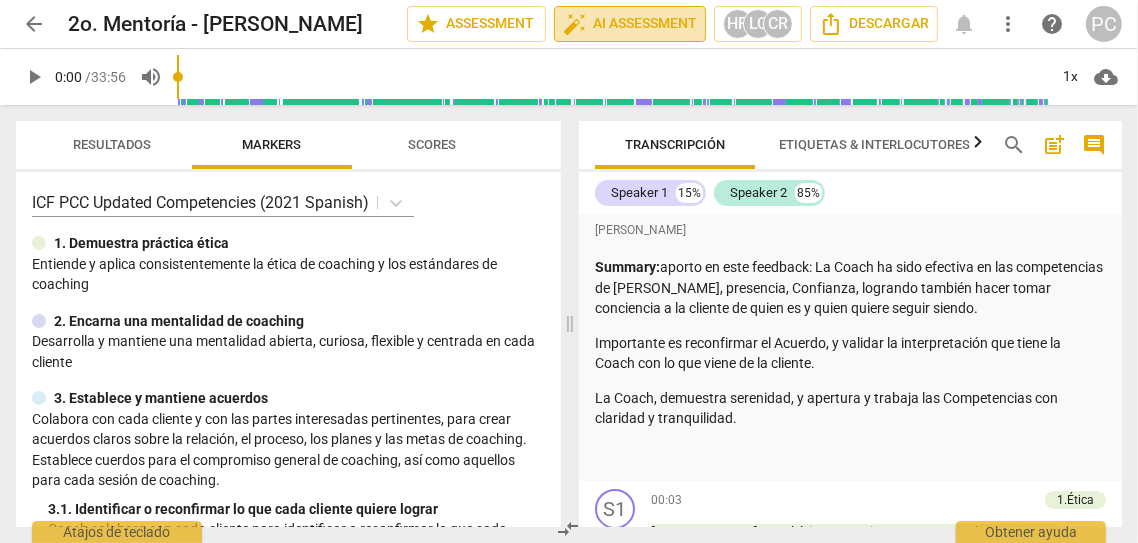 click on "auto_fix_high    AI Assessment" at bounding box center (630, 24) 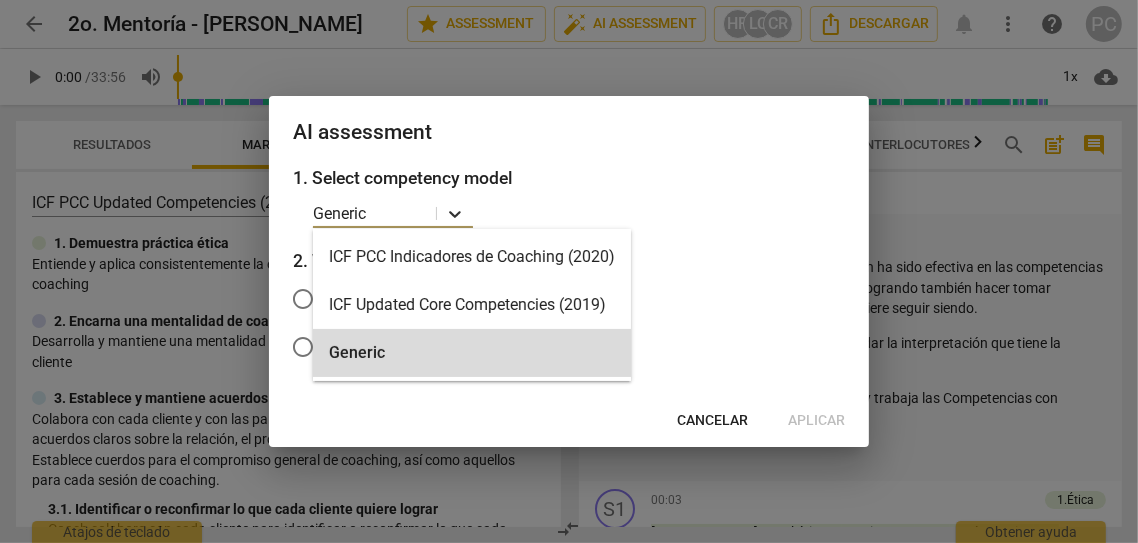 click 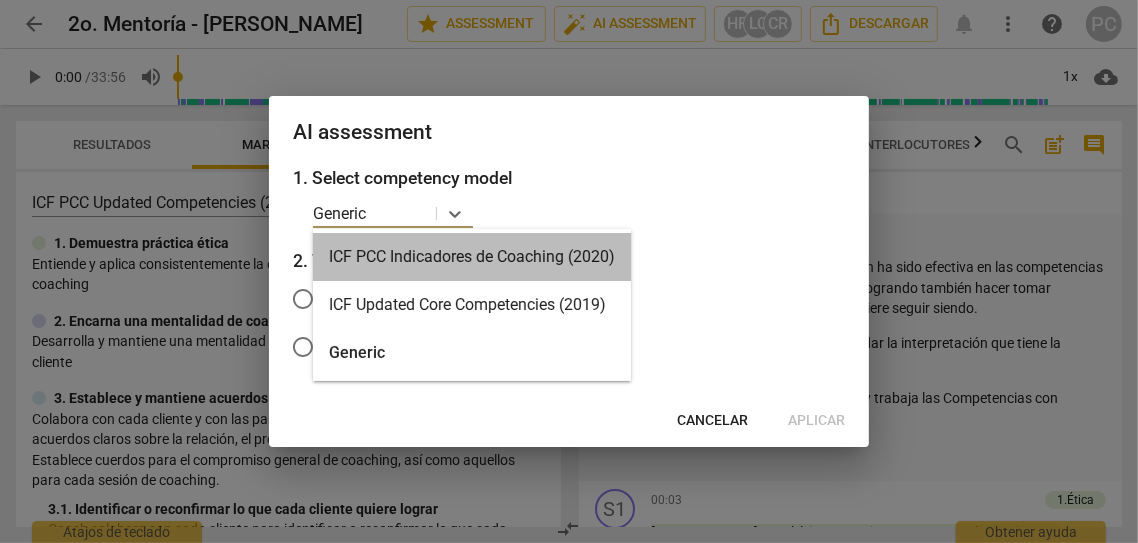 click on "ICF PCC Indicadores de Coaching (2020)" at bounding box center (472, 257) 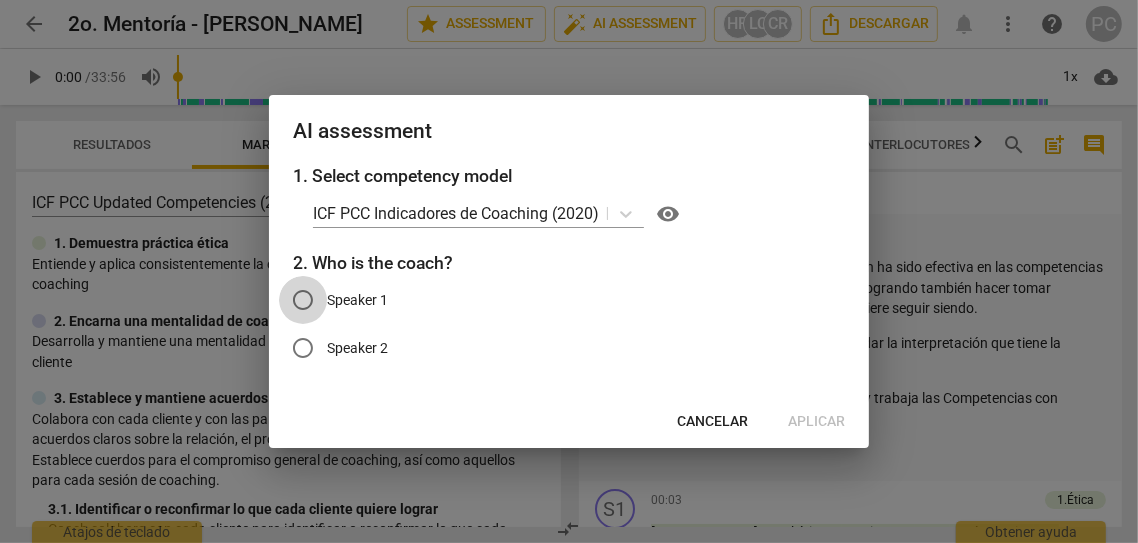 click on "Speaker 1" at bounding box center [303, 300] 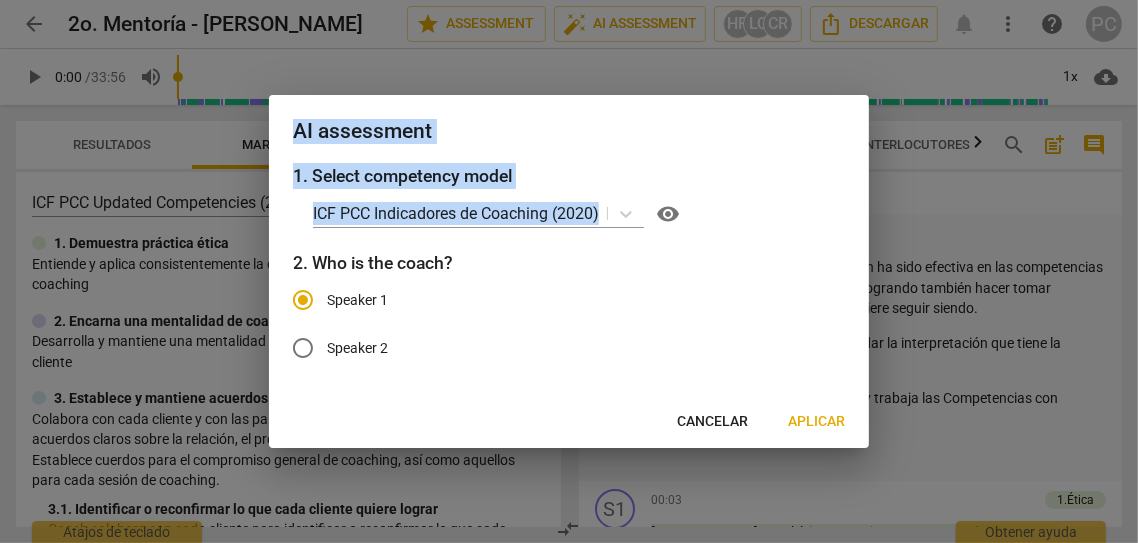 drag, startPoint x: 792, startPoint y: 196, endPoint x: 988, endPoint y: 225, distance: 198.13379 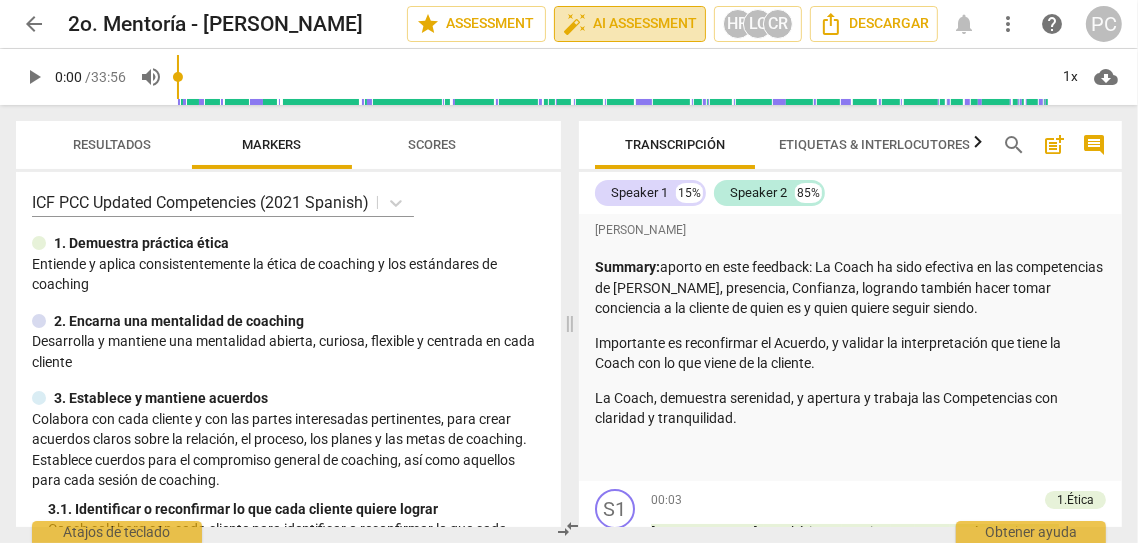 click on "auto_fix_high    AI Assessment" at bounding box center (630, 24) 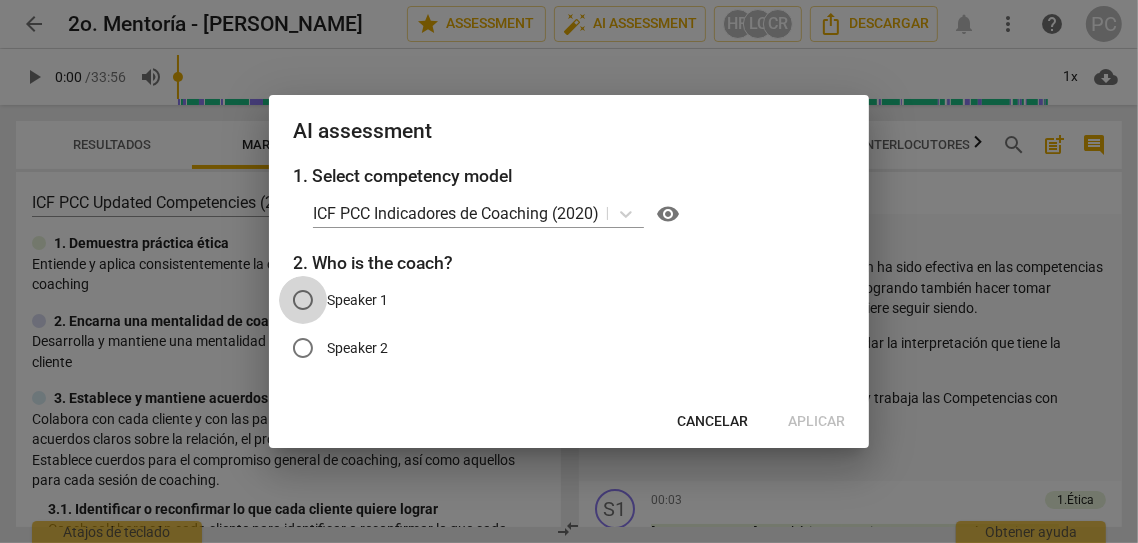 click on "Speaker 1" at bounding box center (303, 300) 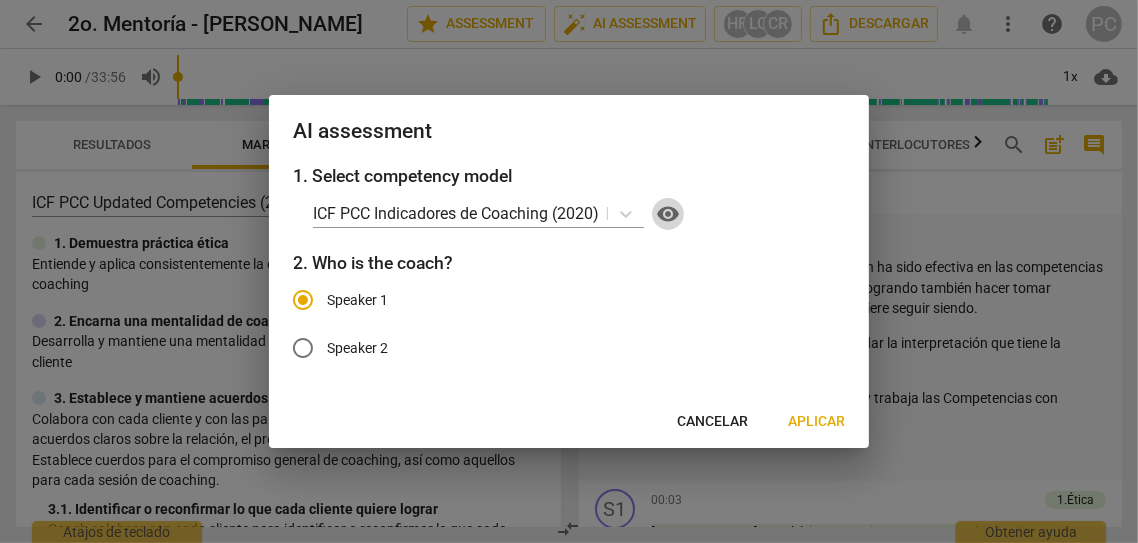 click on "visibility" at bounding box center (668, 214) 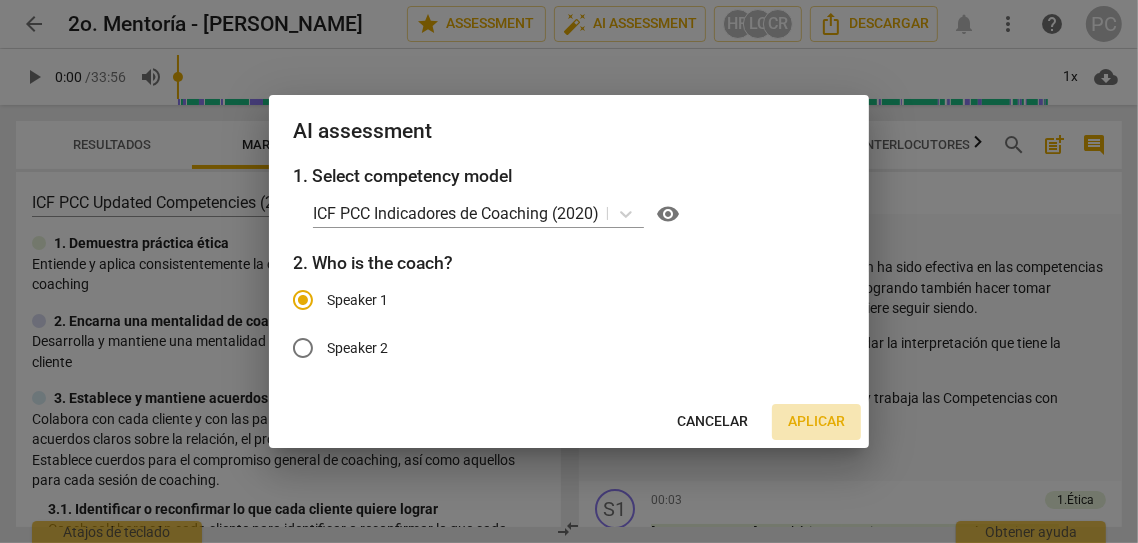 click on "Aplicar" at bounding box center [816, 422] 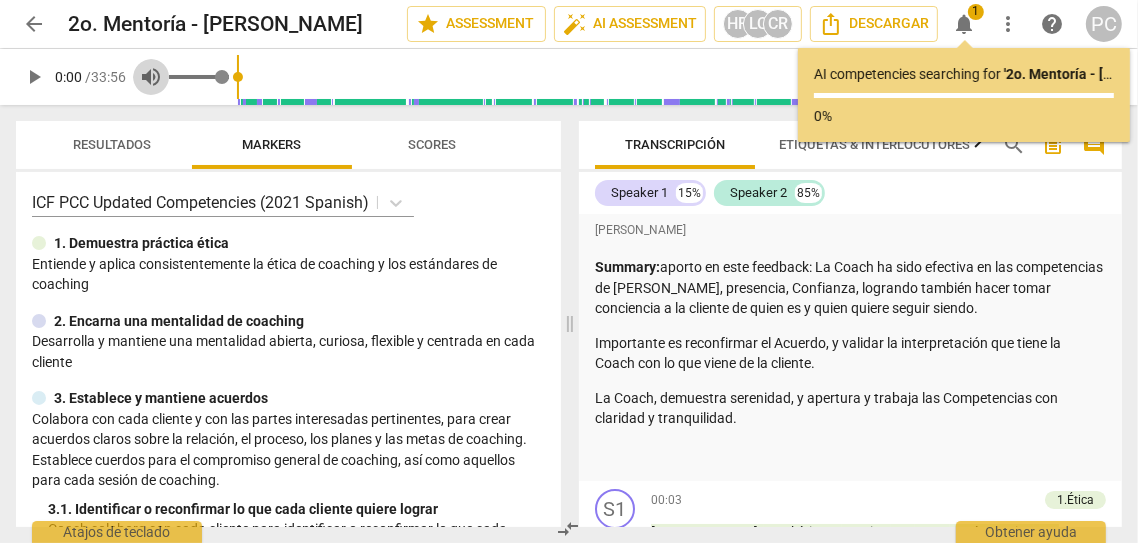 click on "volume_up" at bounding box center [151, 77] 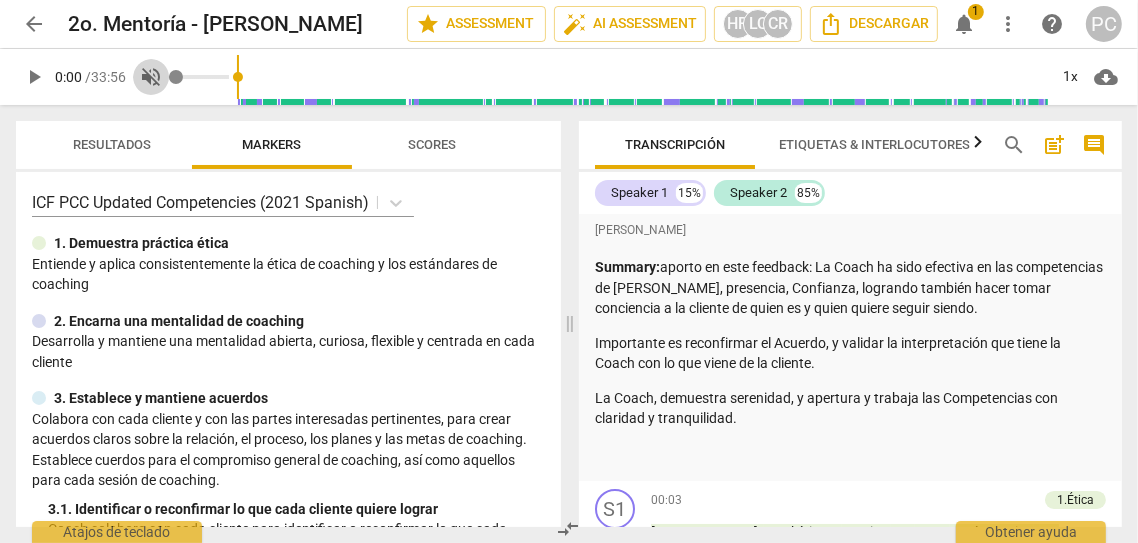 click on "volume_off" at bounding box center (151, 77) 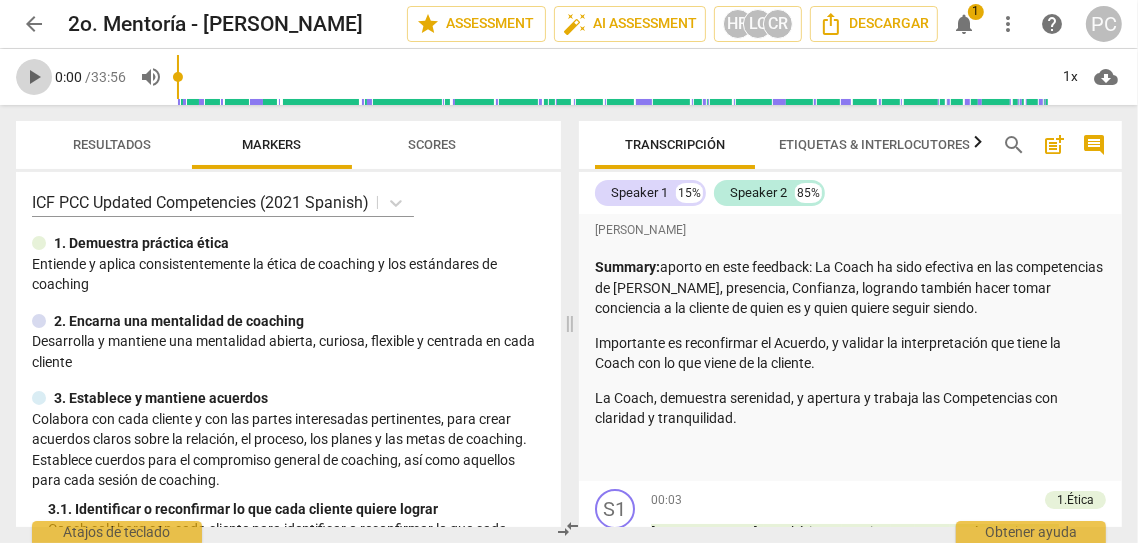 click on "play_arrow" at bounding box center (34, 77) 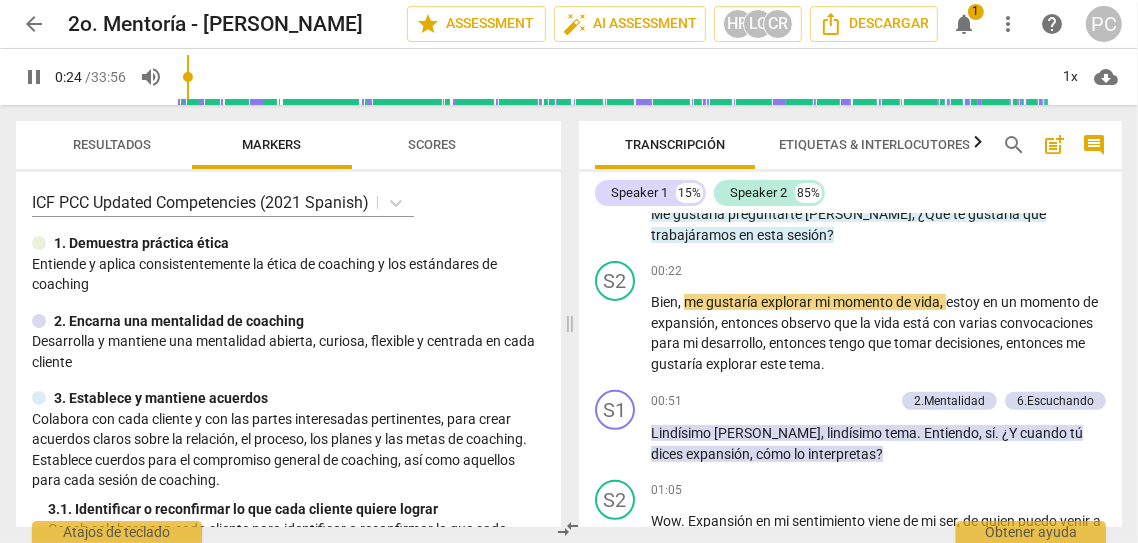 scroll, scrollTop: 496, scrollLeft: 0, axis: vertical 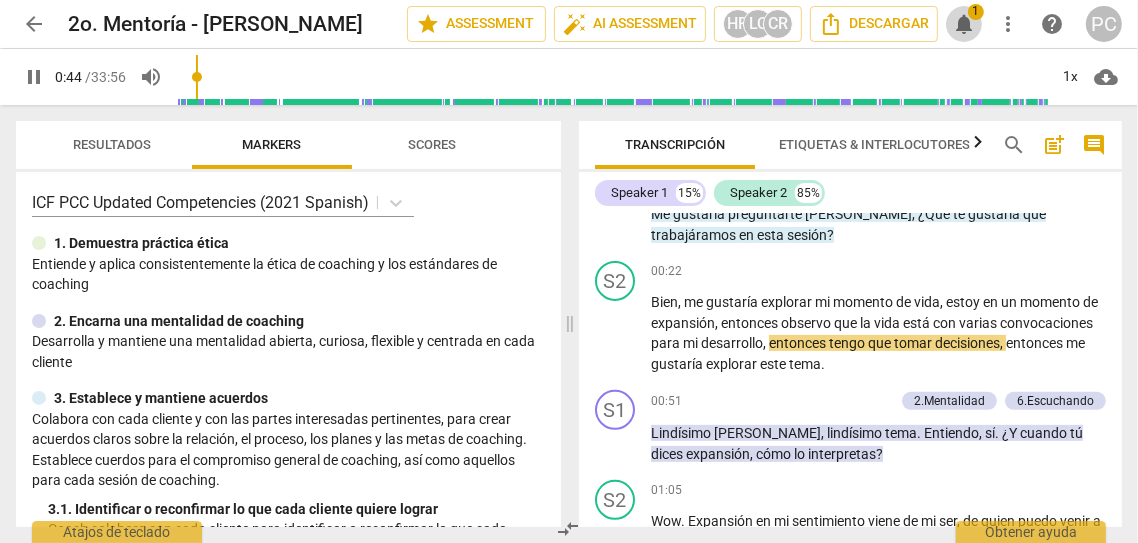 click on "notifications" at bounding box center [964, 24] 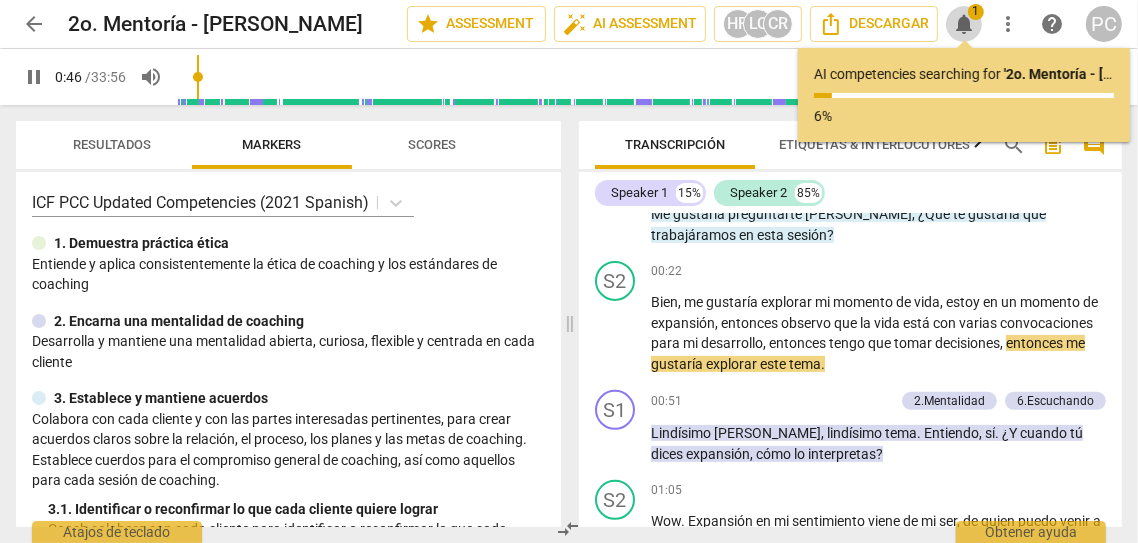 click on "notifications" at bounding box center (964, 24) 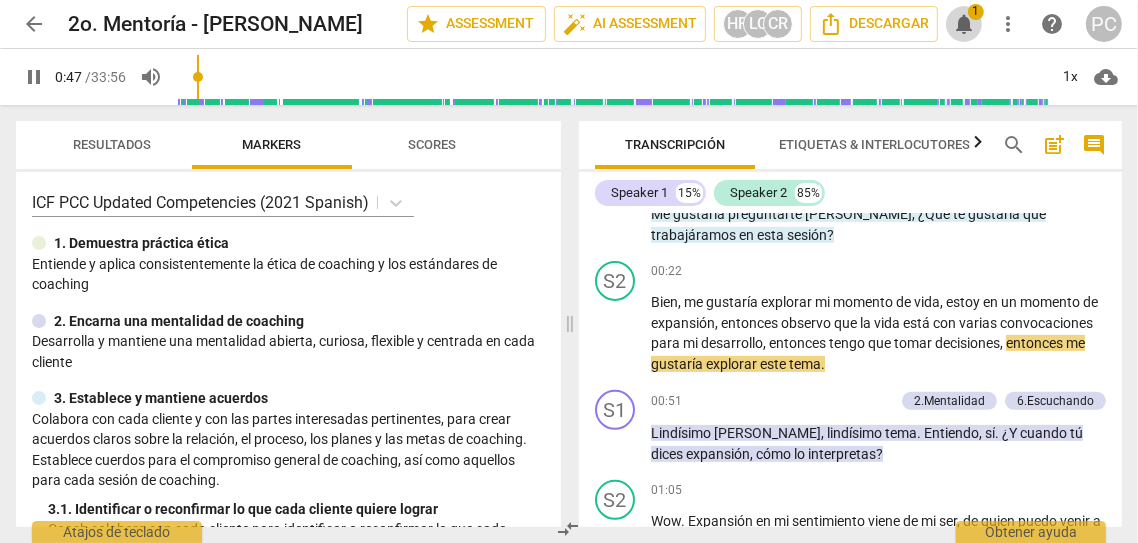 click on "notifications" at bounding box center (964, 24) 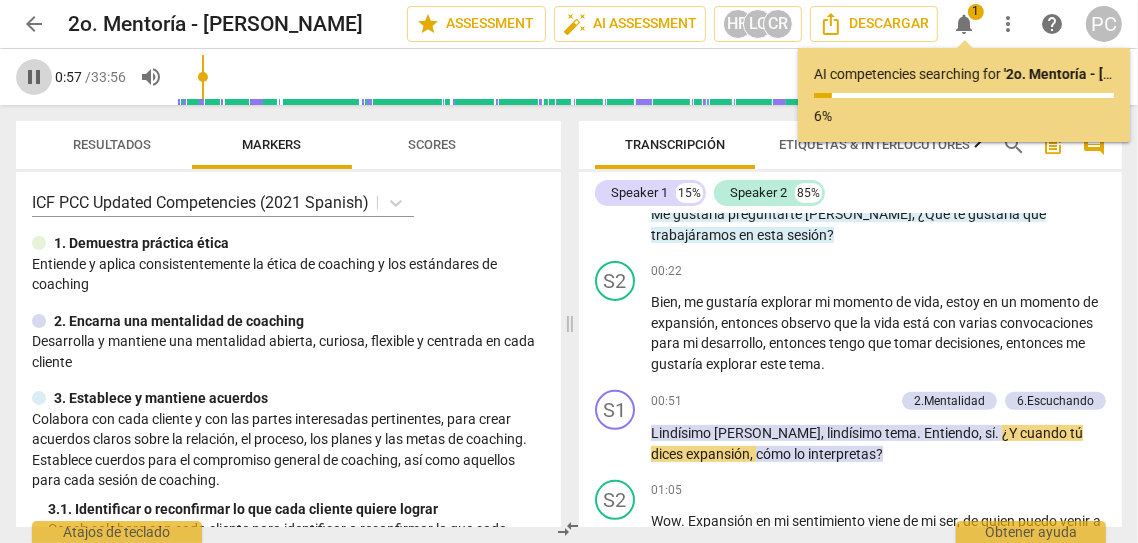 click on "pause" at bounding box center [34, 77] 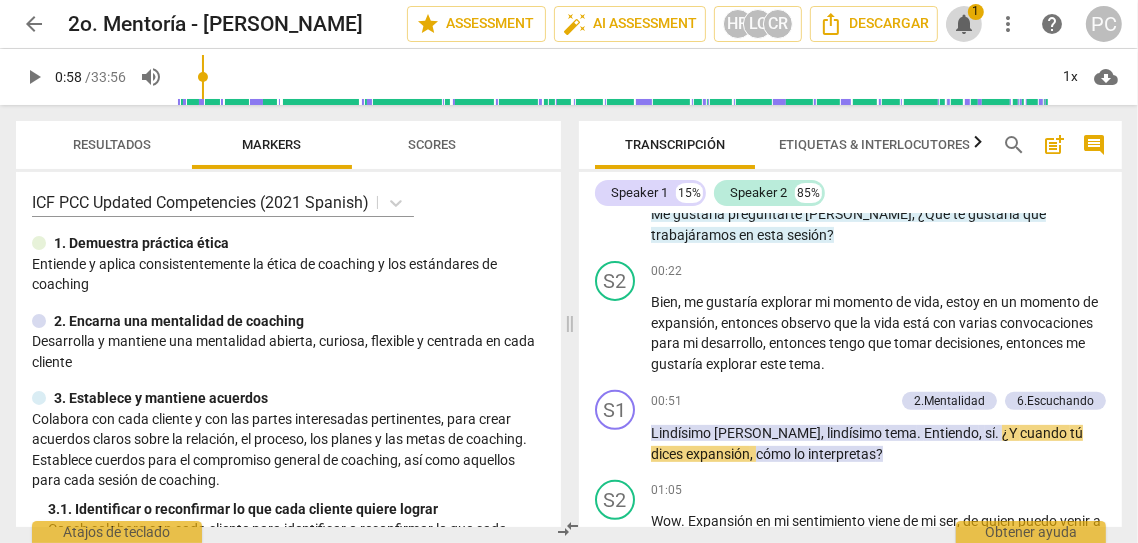 click on "notifications" at bounding box center [964, 24] 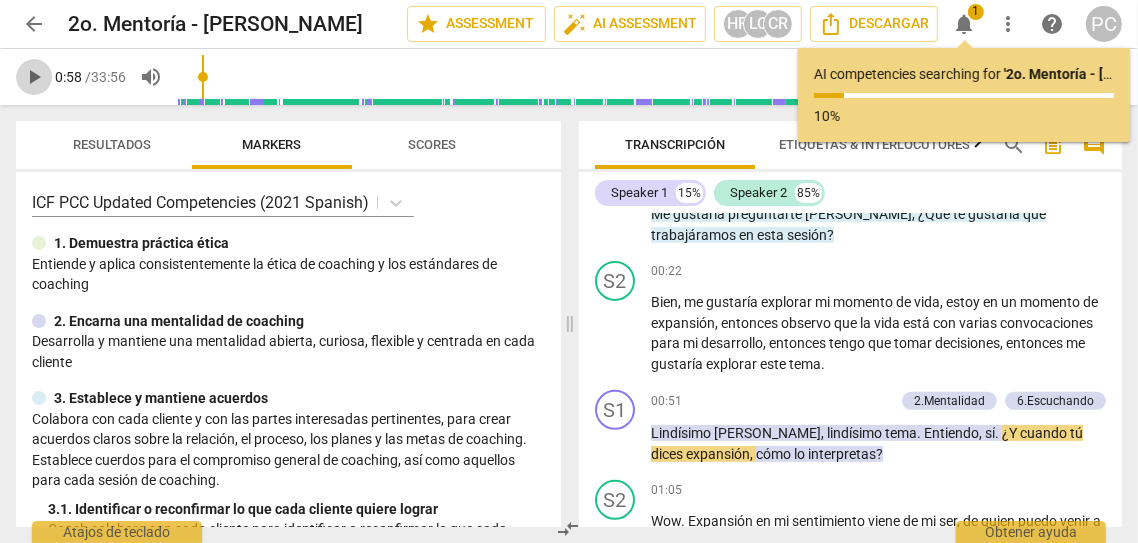 click on "play_arrow" at bounding box center (34, 77) 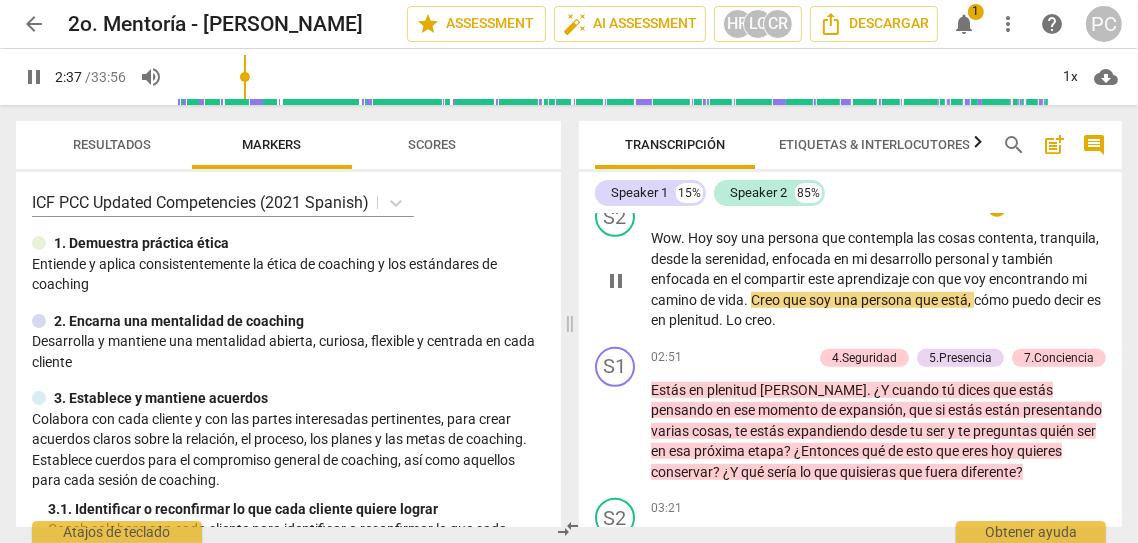 scroll, scrollTop: 1004, scrollLeft: 0, axis: vertical 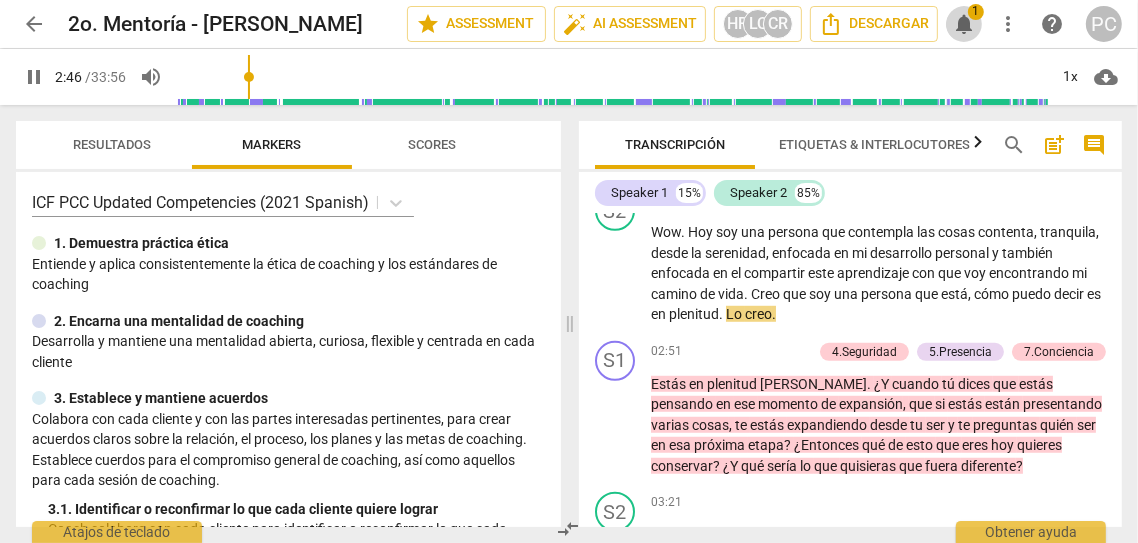 click on "notifications" at bounding box center (964, 24) 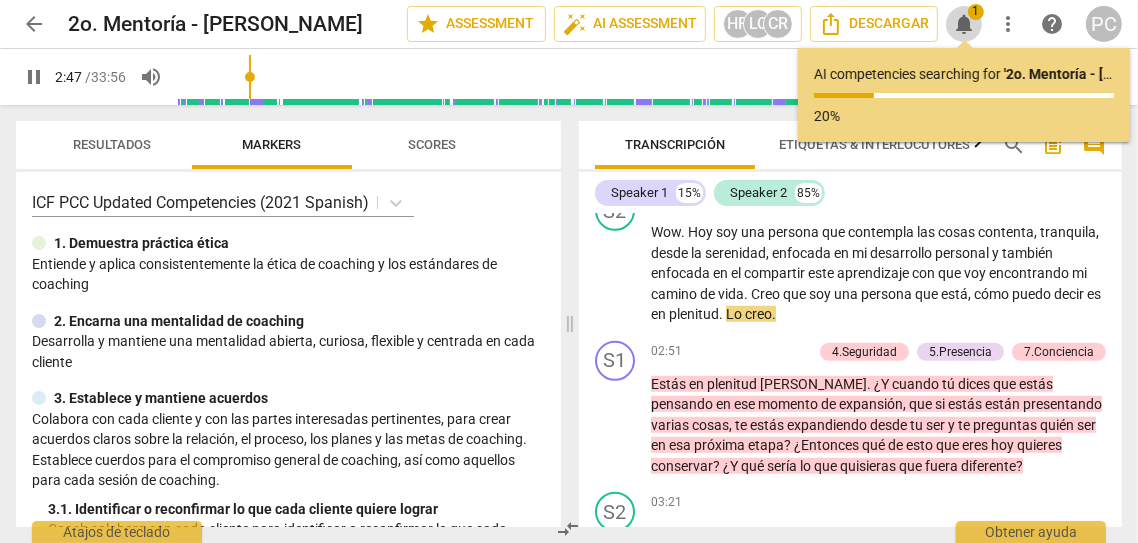 click on "notifications" at bounding box center (964, 24) 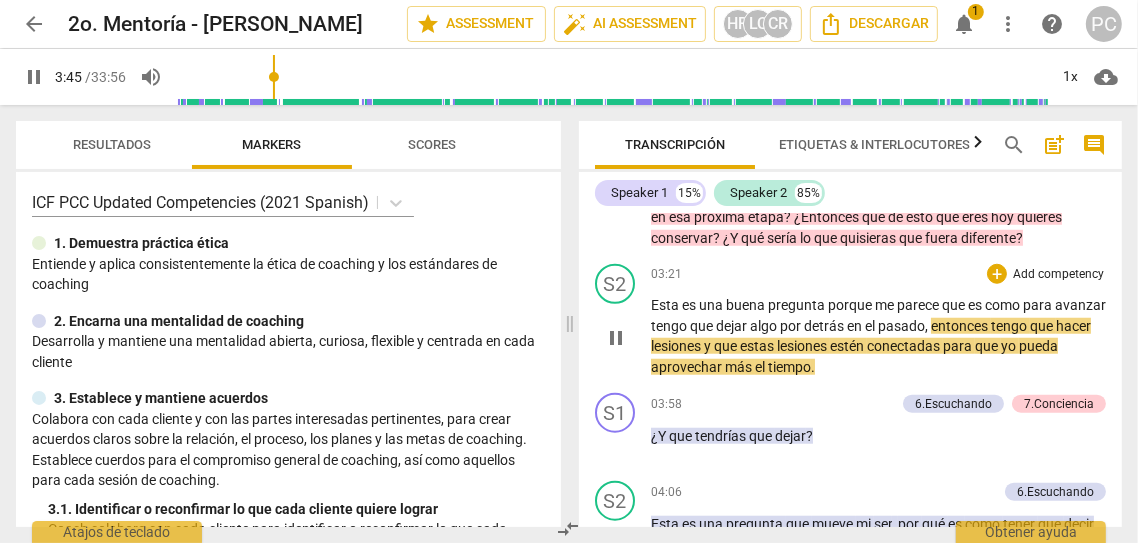 scroll, scrollTop: 1234, scrollLeft: 0, axis: vertical 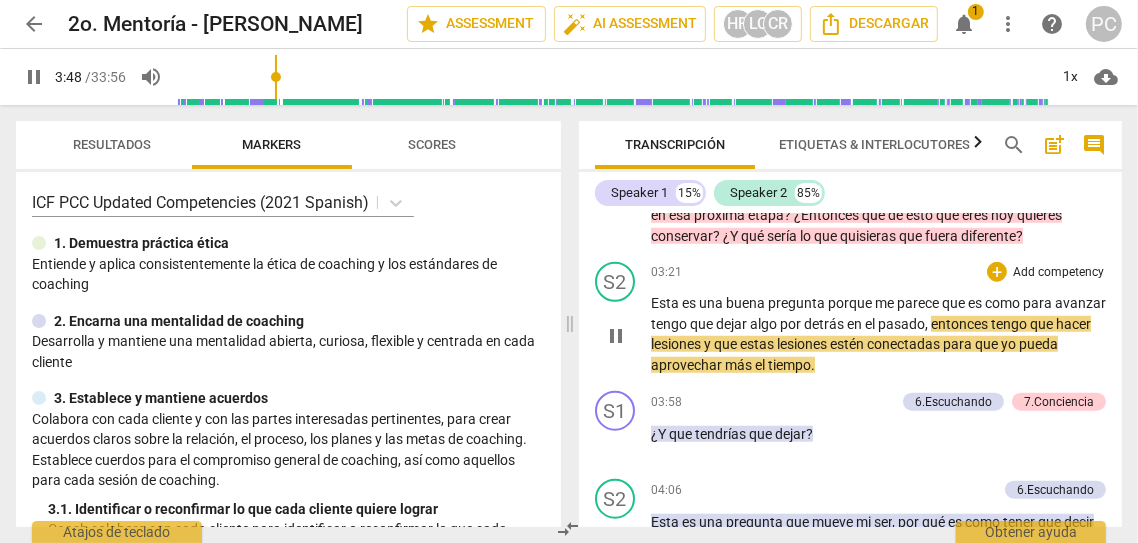 click on "lesiones" at bounding box center [677, 344] 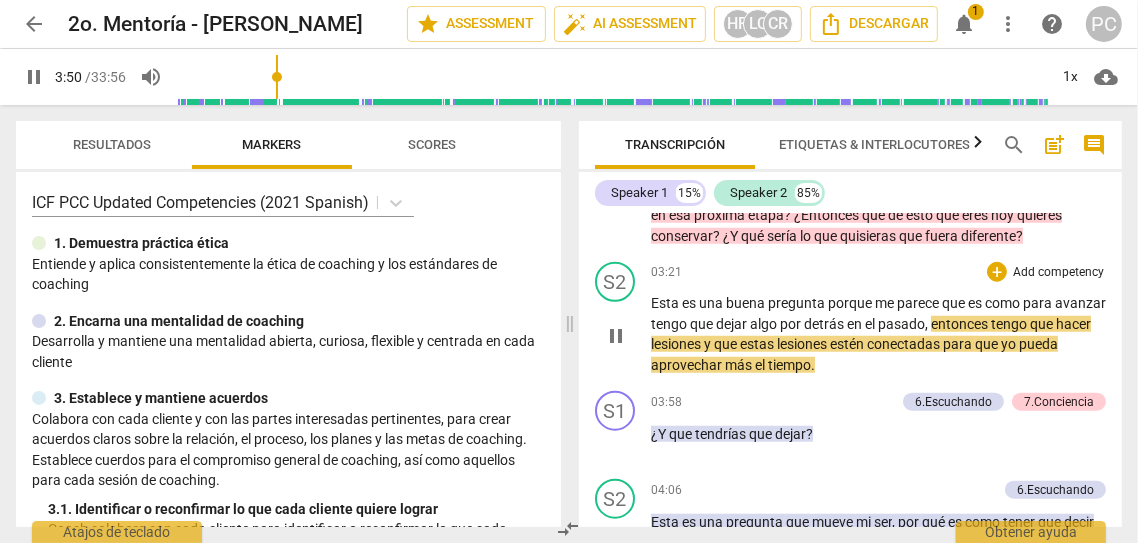 type on "231" 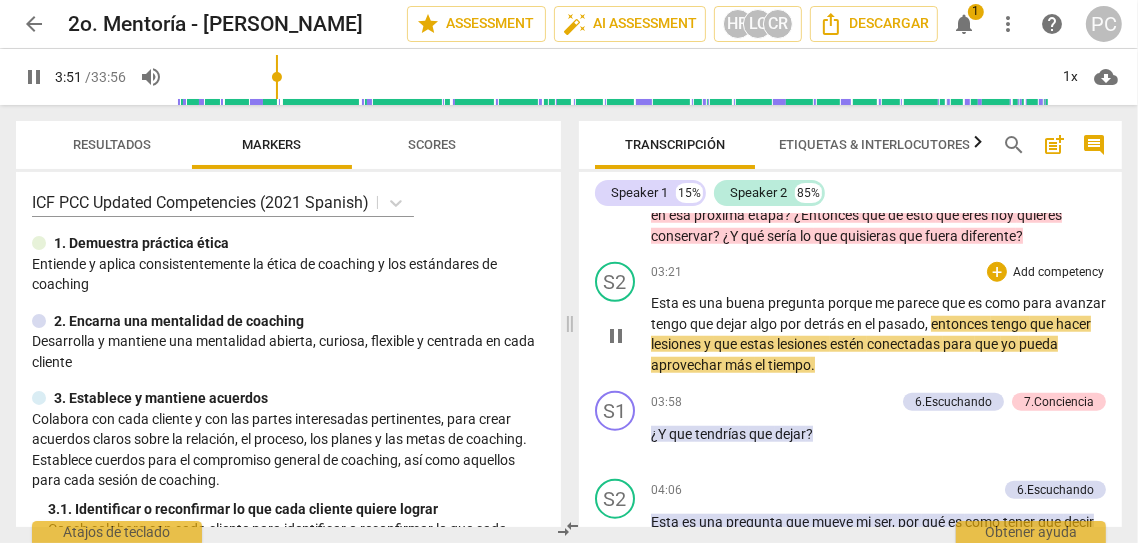type 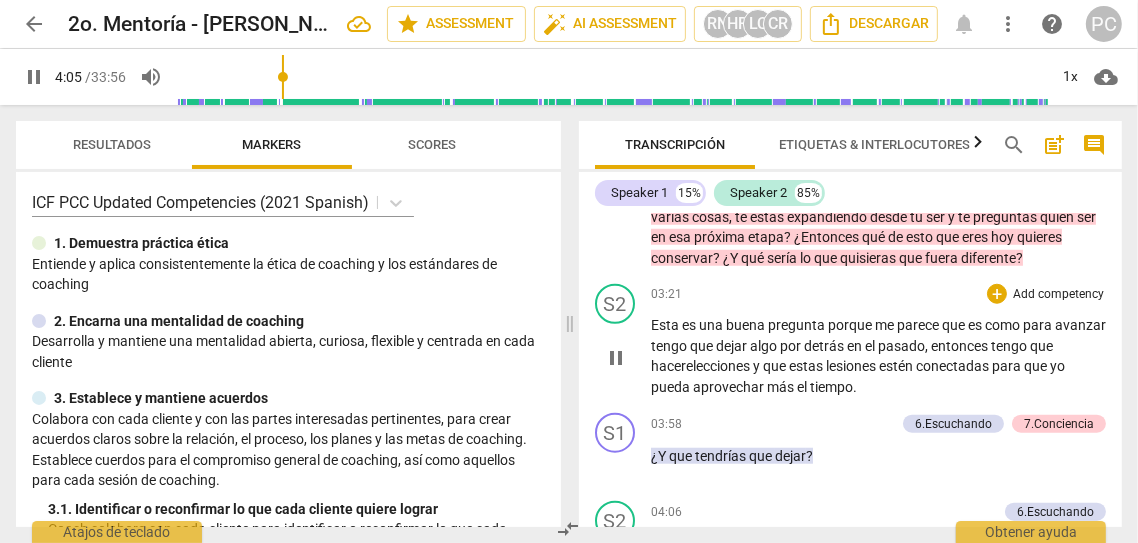 click on "lesiones" at bounding box center (852, 366) 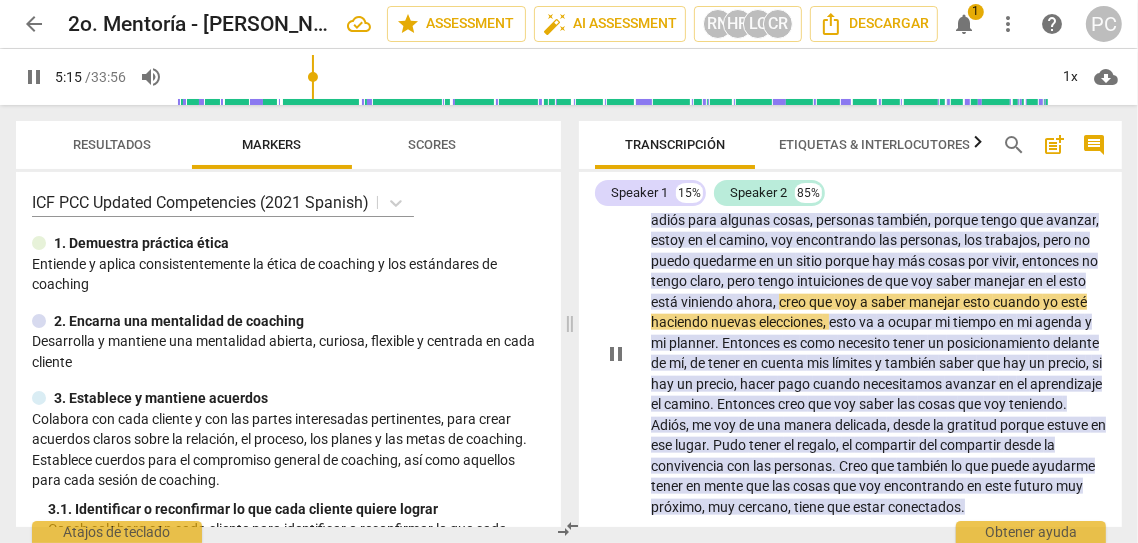 scroll, scrollTop: 1583, scrollLeft: 0, axis: vertical 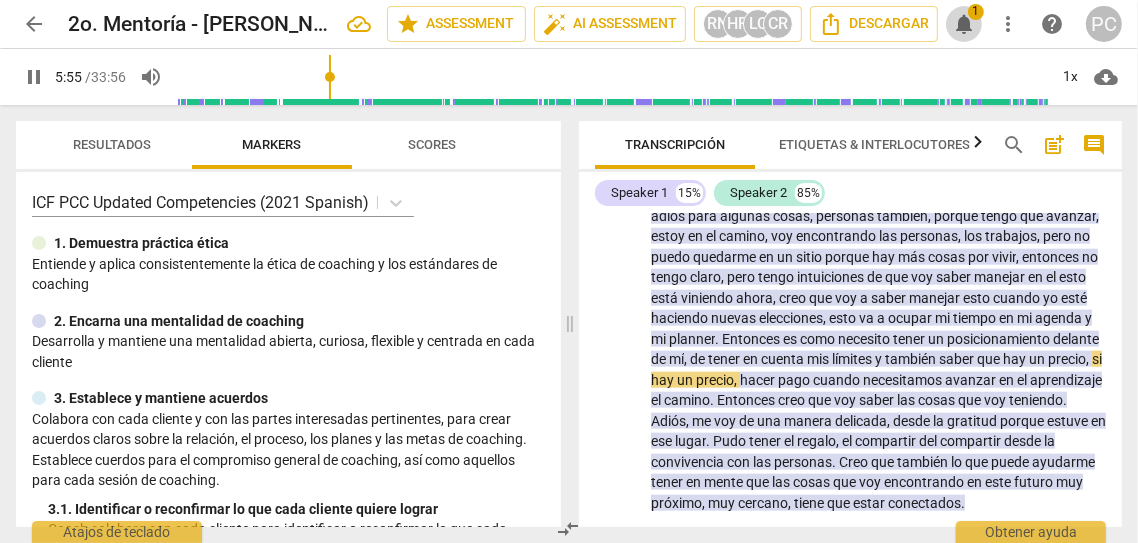 click on "notifications" at bounding box center (964, 24) 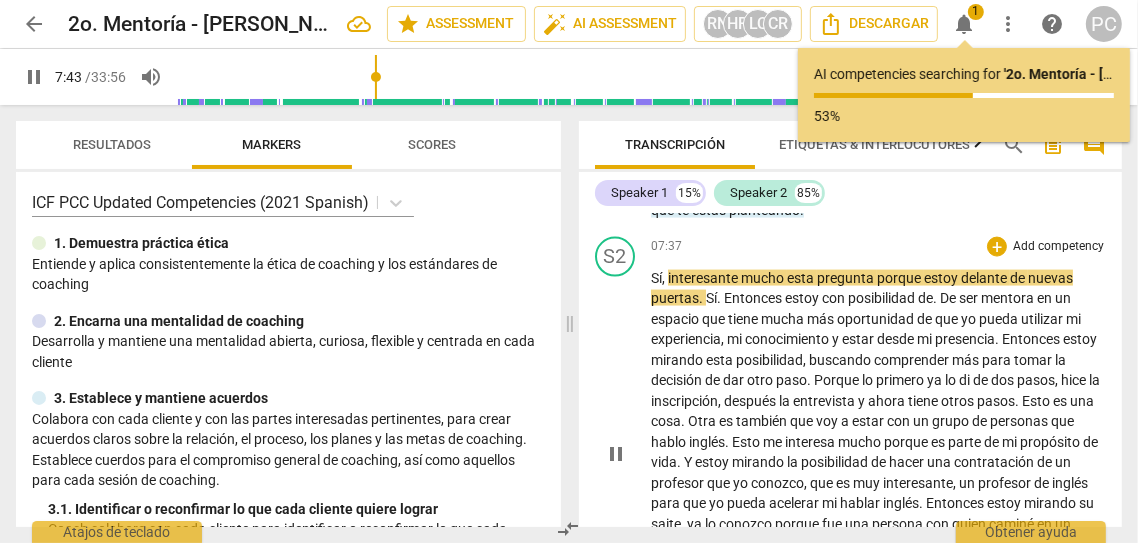 scroll, scrollTop: 2190, scrollLeft: 0, axis: vertical 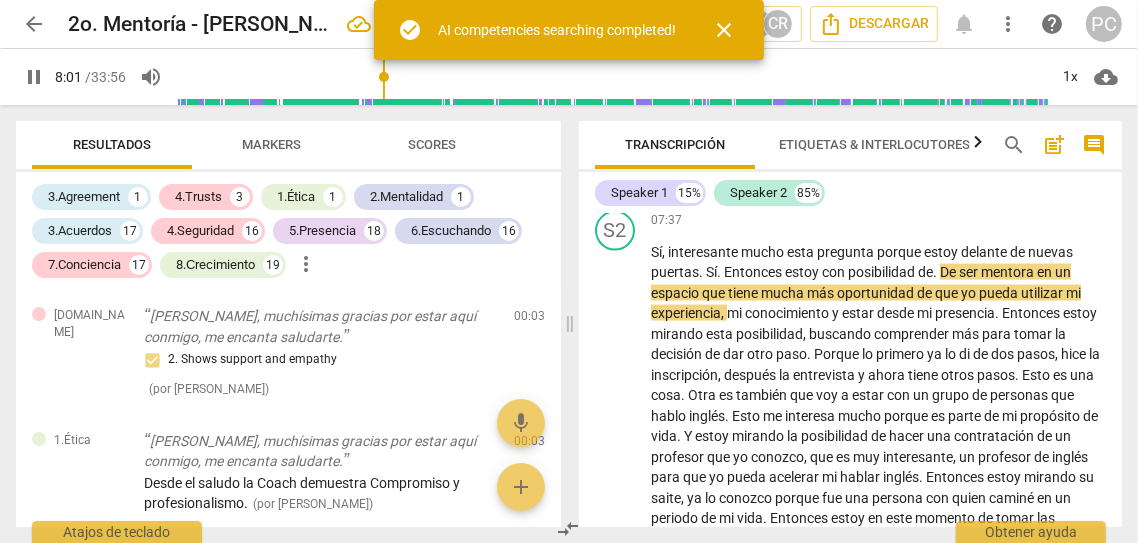 click on "close" at bounding box center (724, 30) 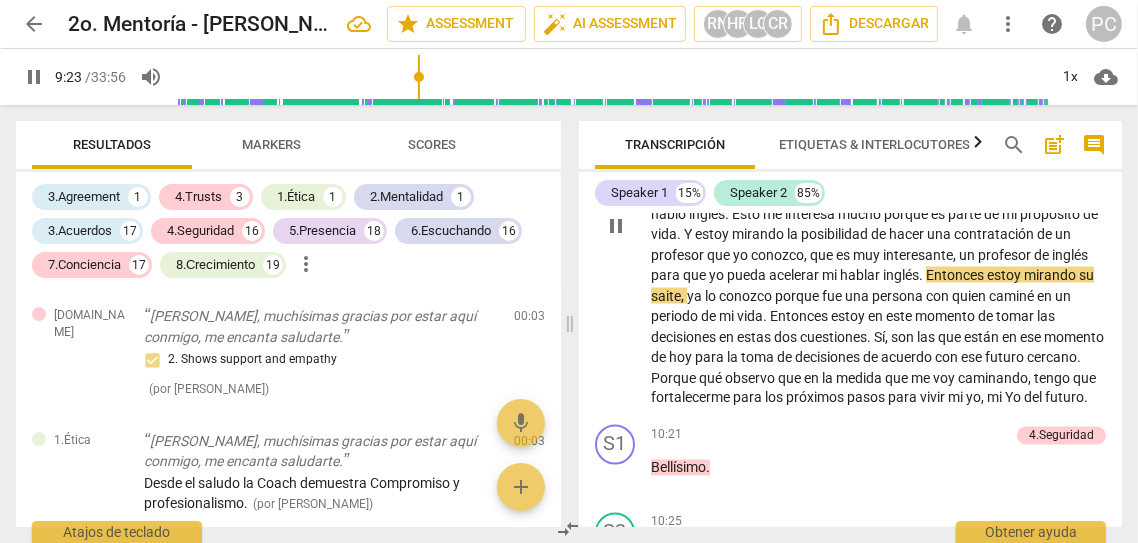 scroll, scrollTop: 2394, scrollLeft: 0, axis: vertical 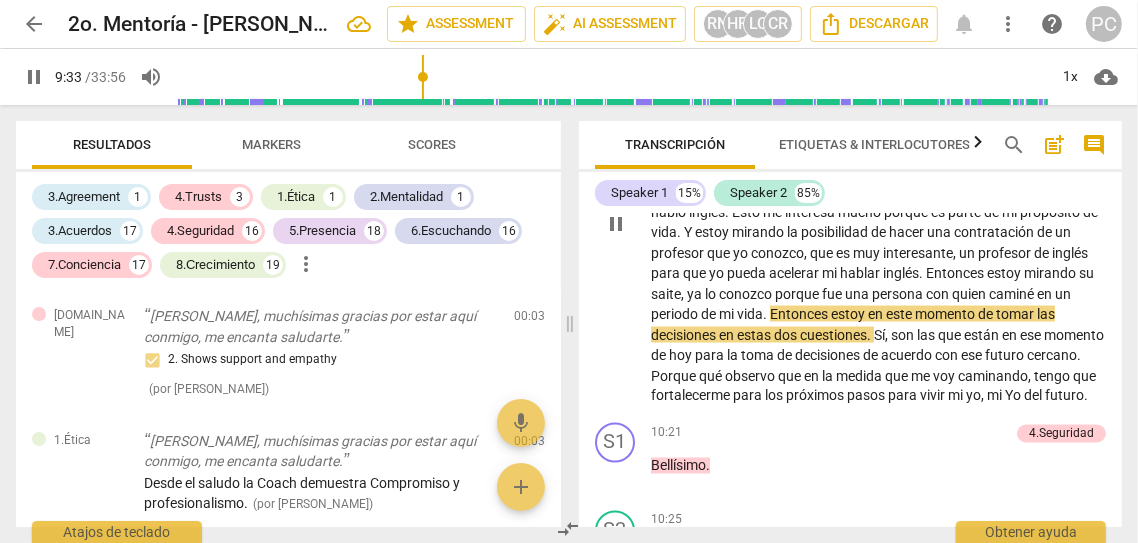 click on "saite" at bounding box center [666, 294] 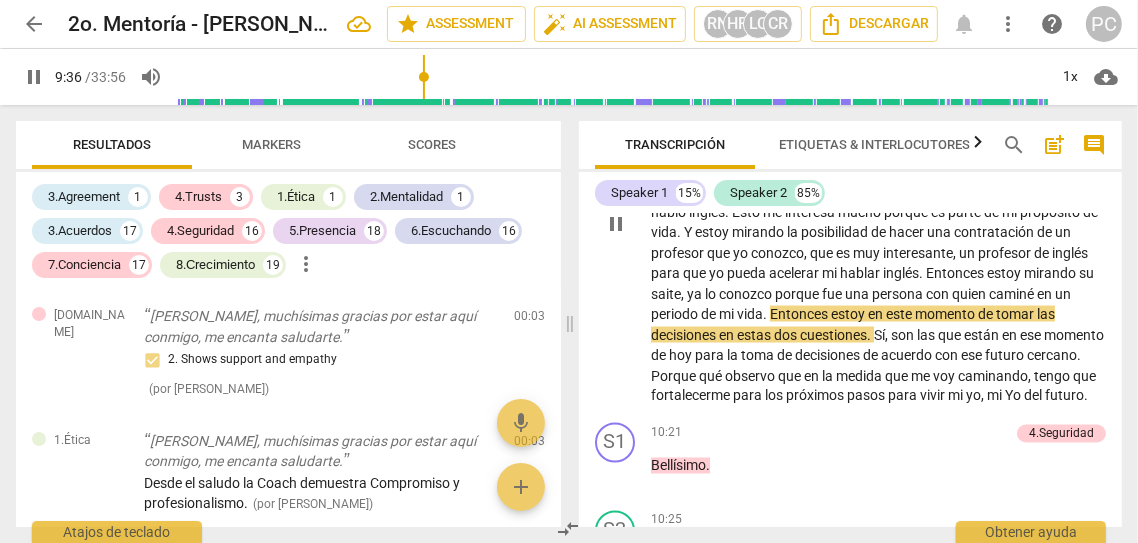 type on "576" 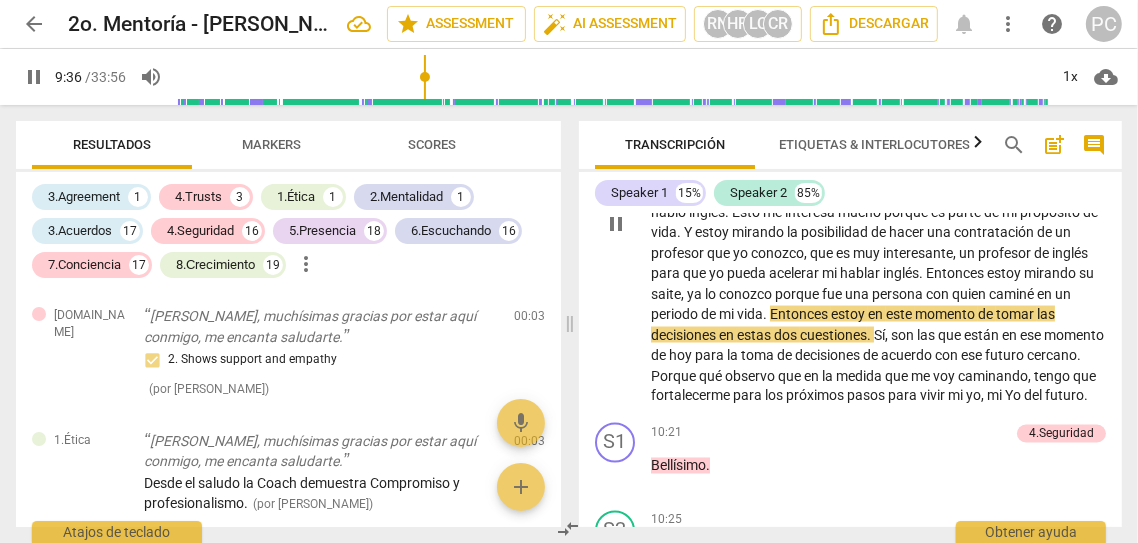 type 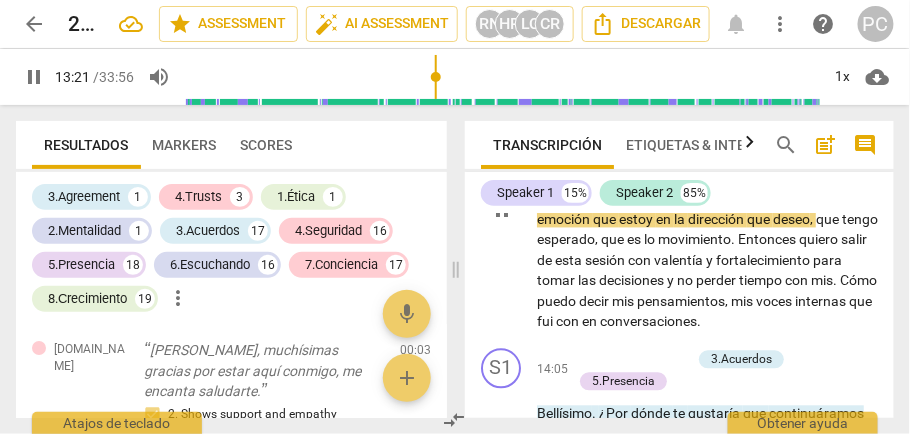 scroll, scrollTop: 4033, scrollLeft: 0, axis: vertical 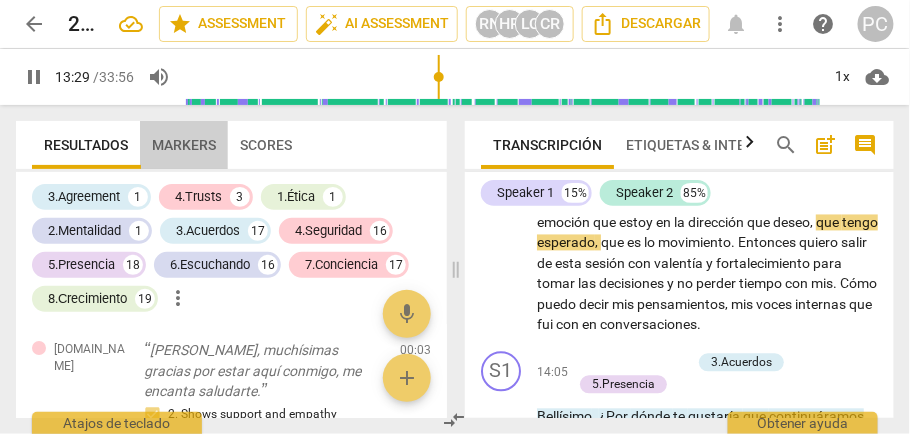 click on "Markers" at bounding box center [184, 145] 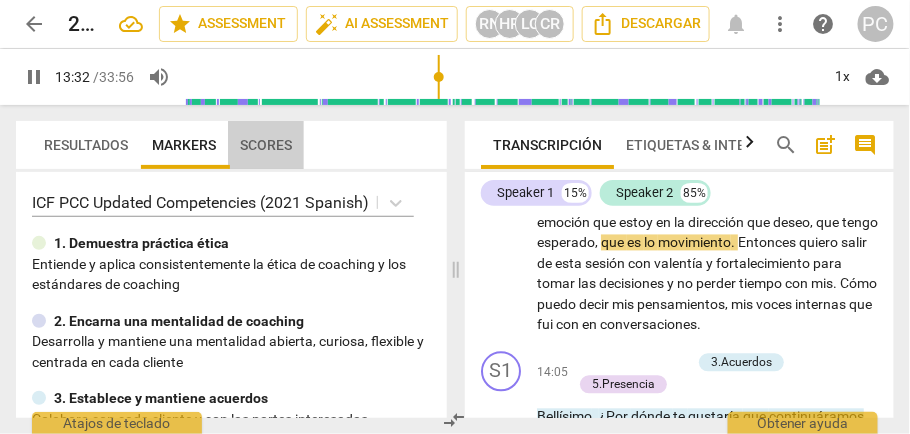 click on "Scores" at bounding box center (266, 145) 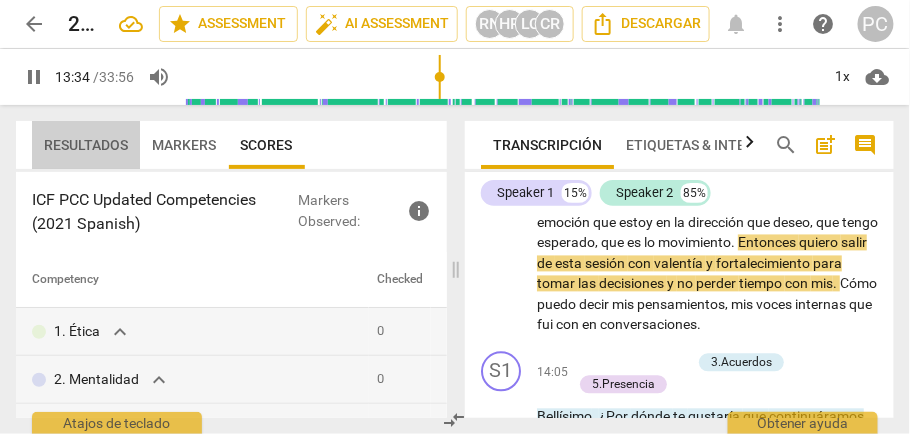 click on "Resultados" at bounding box center (86, 145) 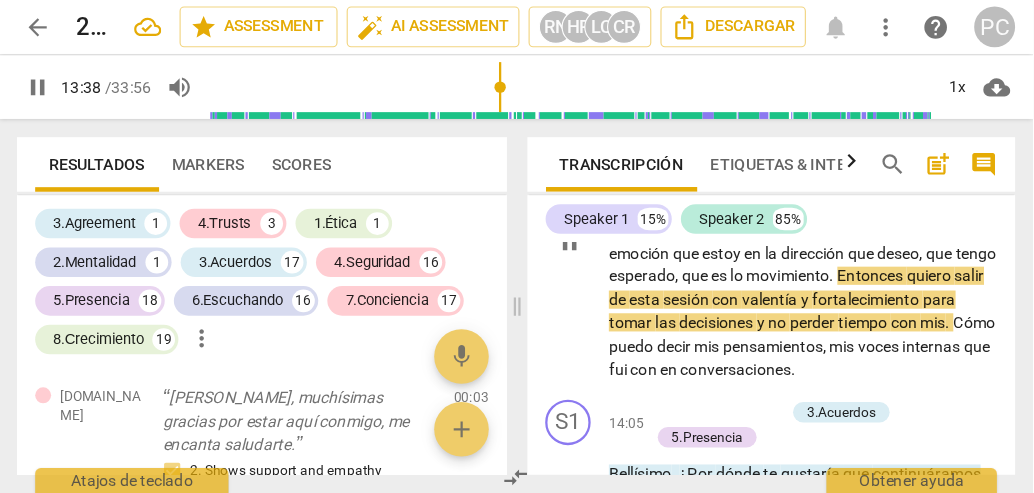 scroll, scrollTop: 0, scrollLeft: 0, axis: both 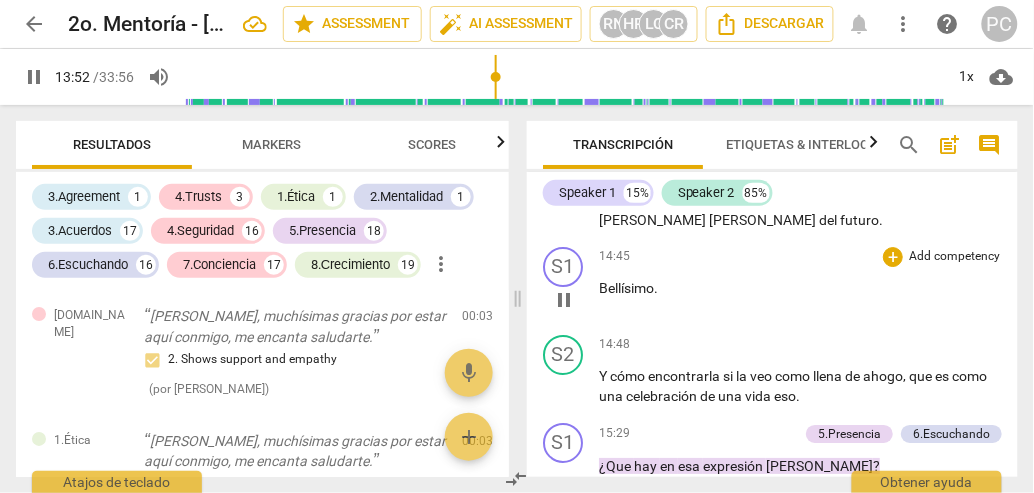 drag, startPoint x: 862, startPoint y: 10, endPoint x: 623, endPoint y: 314, distance: 386.70013 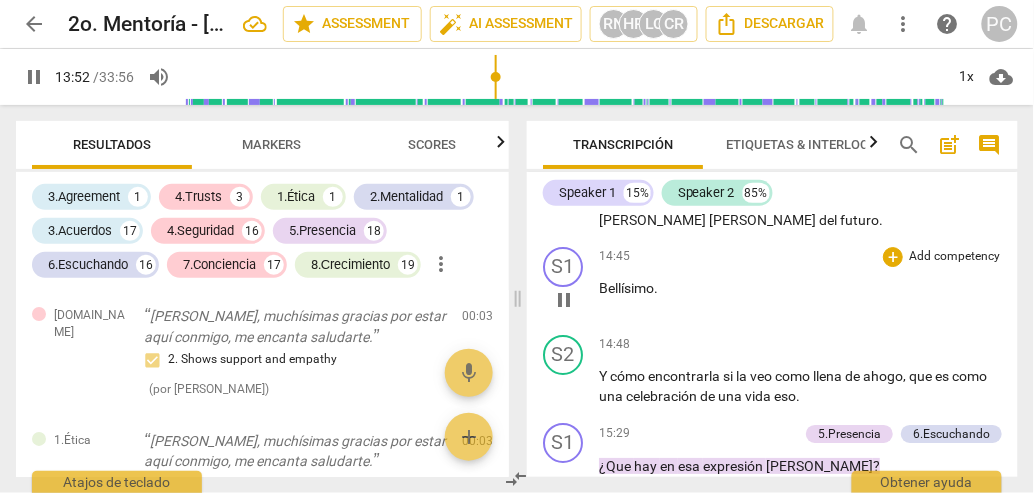 click on "S1 play_arrow pause 14:45 + Add competency keyboard_arrow_right Bellísimo ." at bounding box center [772, 283] 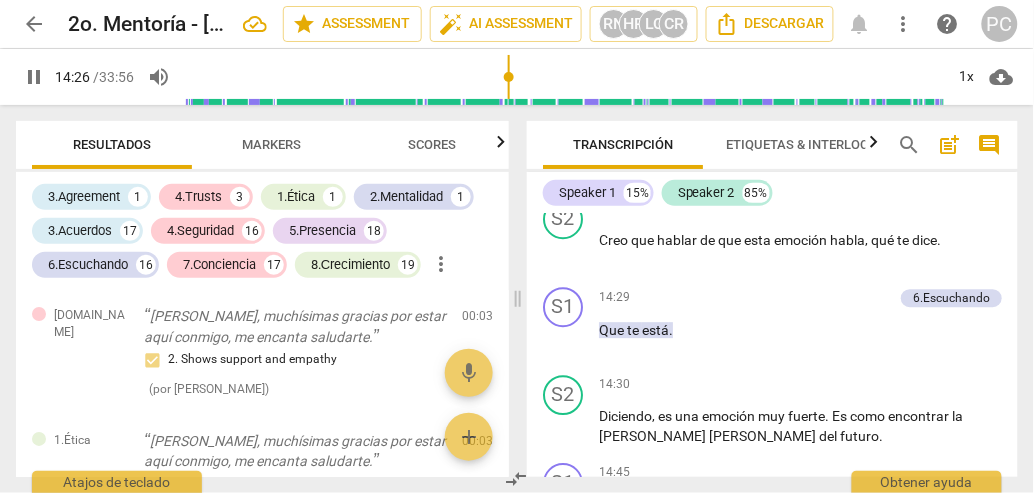 scroll, scrollTop: 3826, scrollLeft: 0, axis: vertical 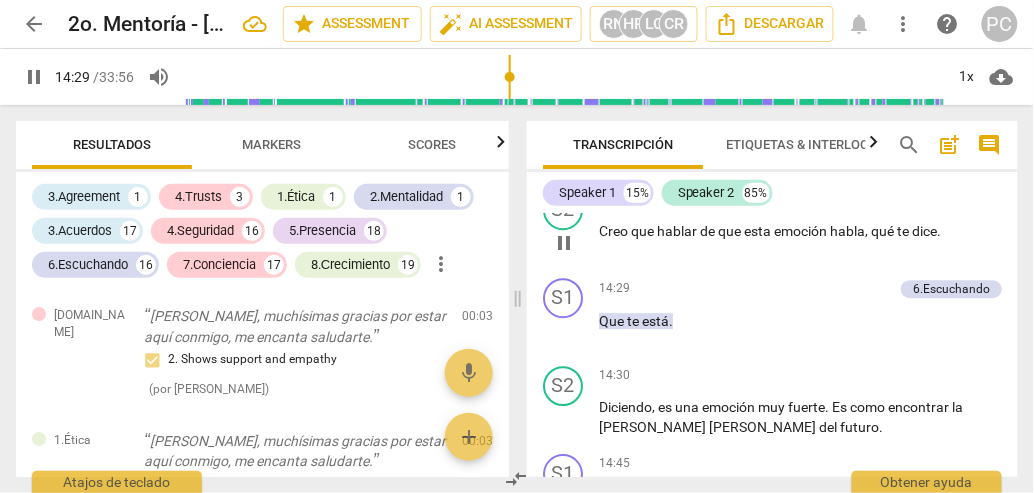 click on "qué" at bounding box center [884, 231] 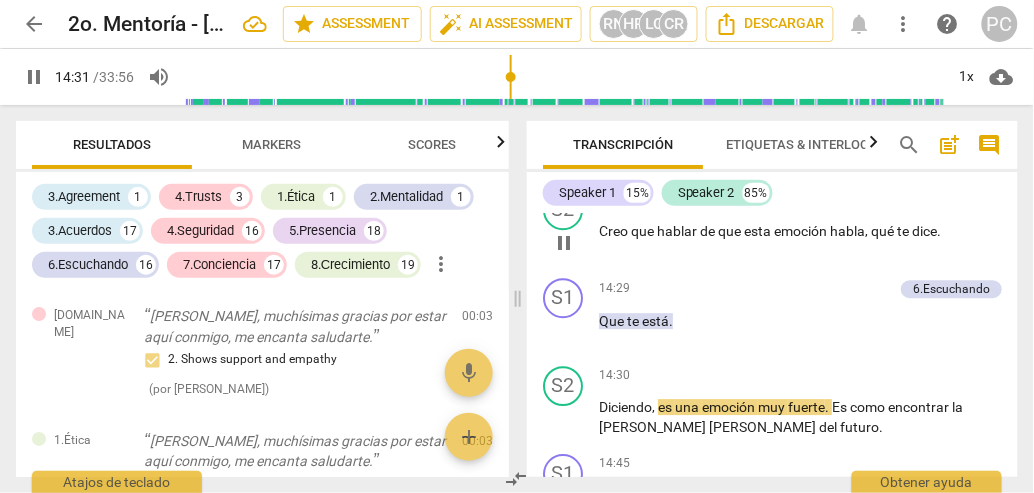 click on "," at bounding box center (868, 231) 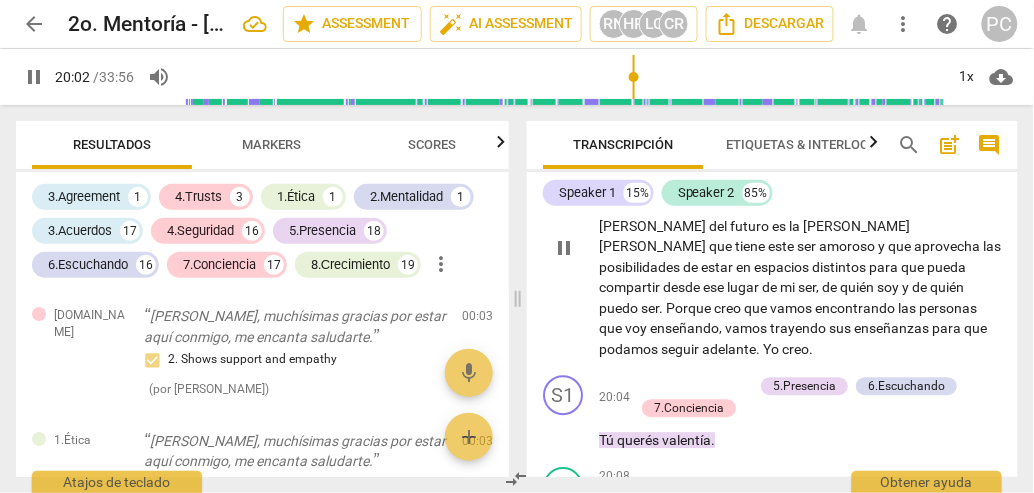 scroll, scrollTop: 5213, scrollLeft: 0, axis: vertical 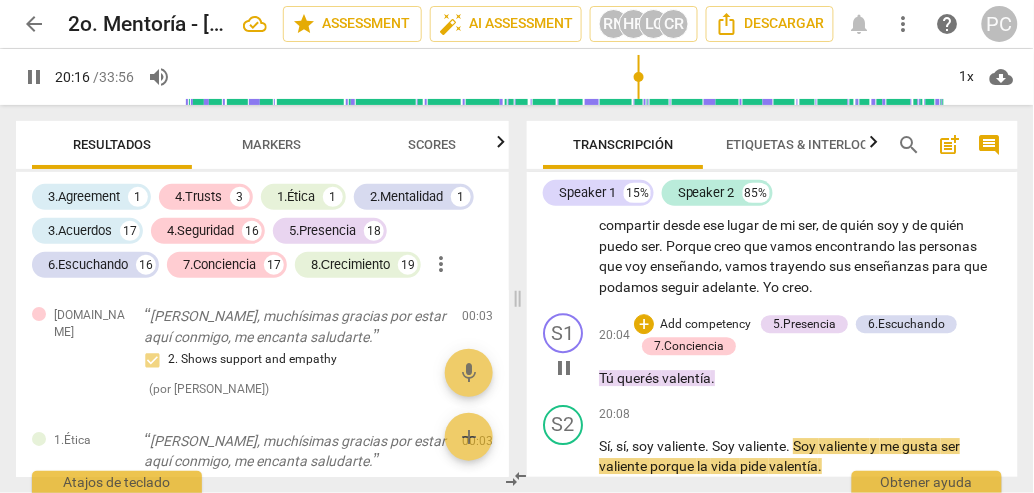 click on "querés" at bounding box center [639, 378] 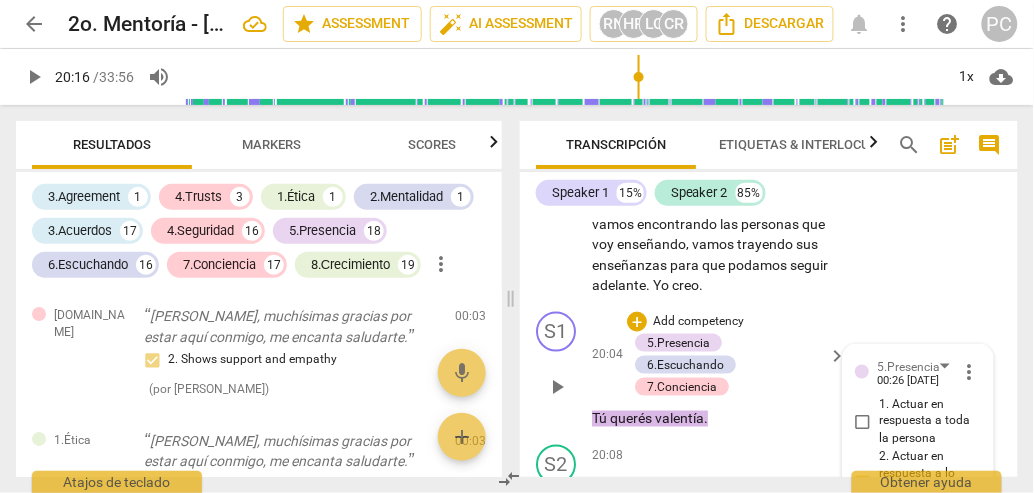 scroll, scrollTop: 7407, scrollLeft: 0, axis: vertical 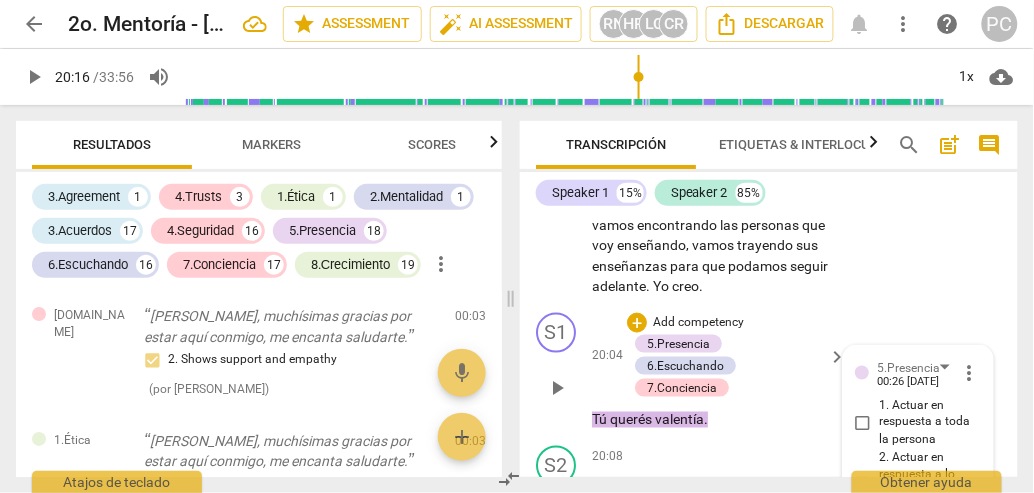 click on "querés" at bounding box center [632, 420] 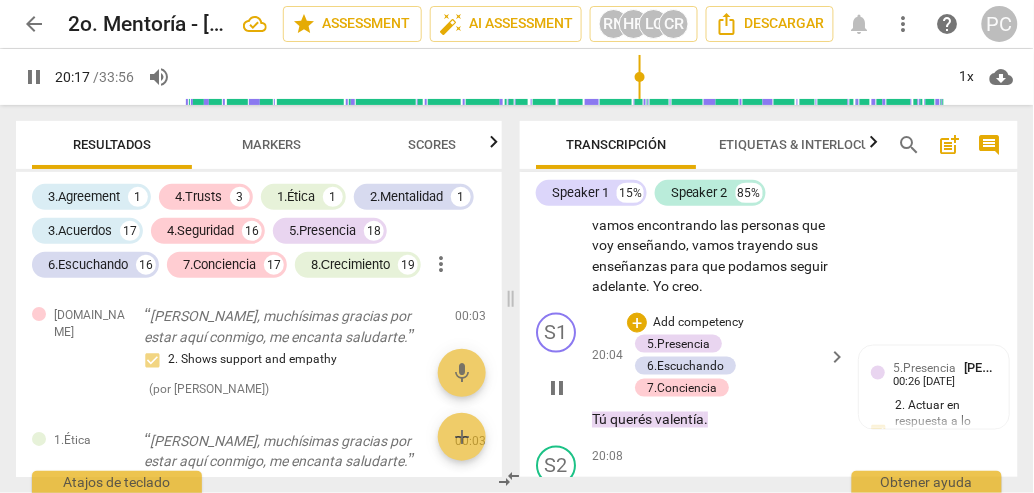 type on "1218" 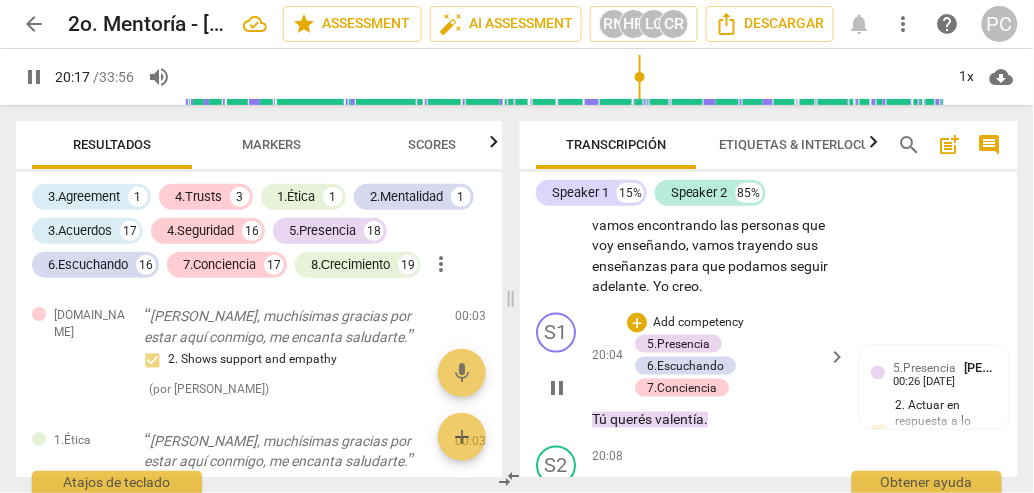 type 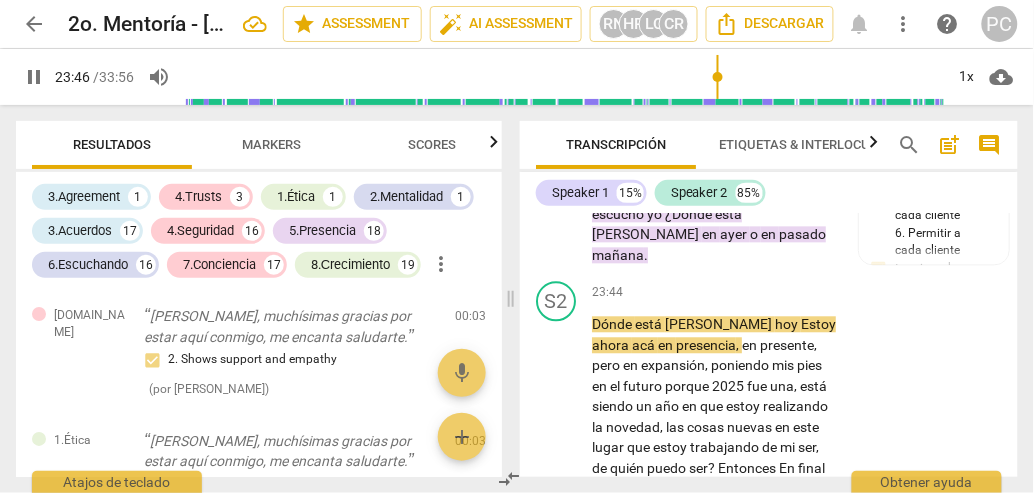 scroll, scrollTop: 9178, scrollLeft: 0, axis: vertical 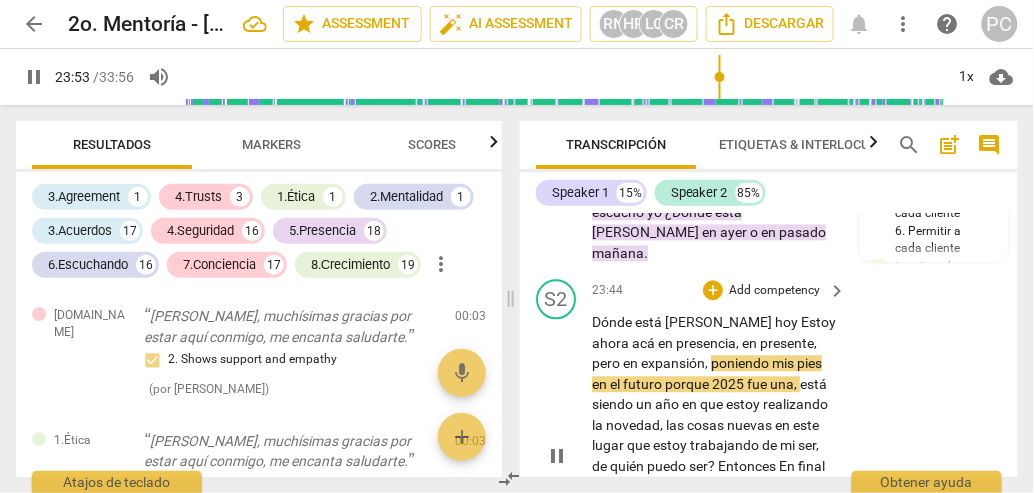 click on "Estoy" at bounding box center (818, 323) 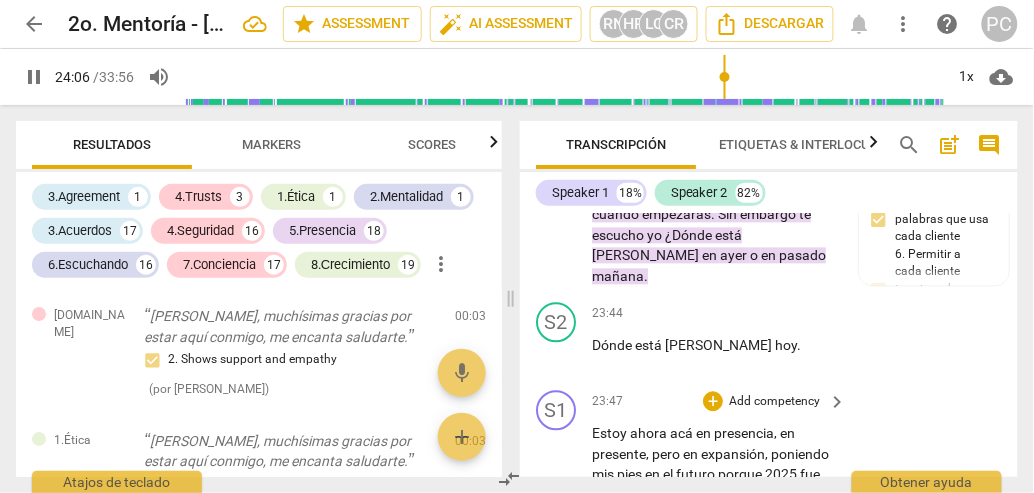 scroll, scrollTop: 9156, scrollLeft: 0, axis: vertical 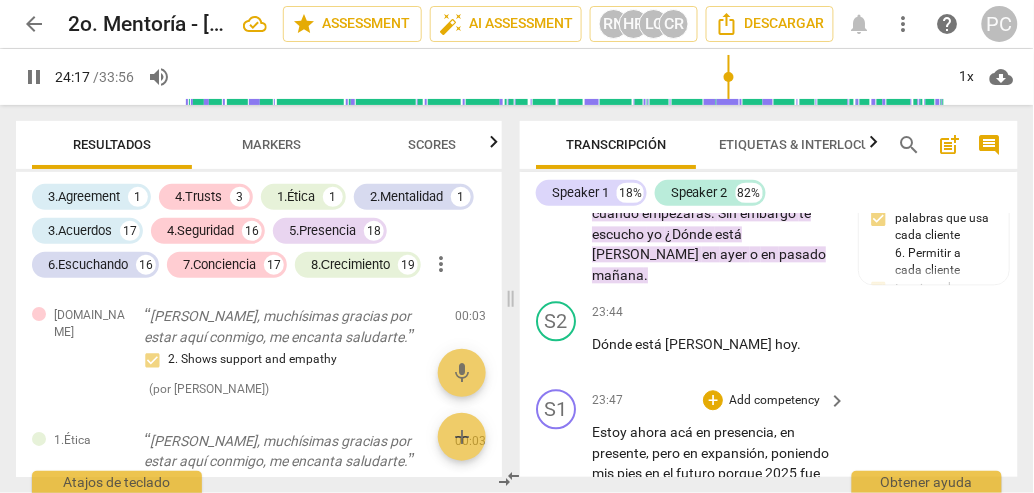 click on "Estoy" at bounding box center [611, 433] 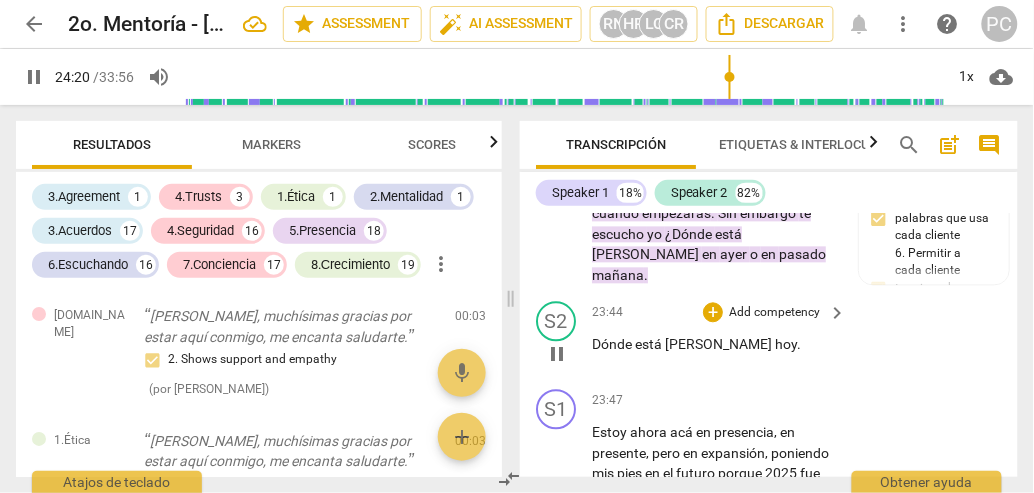 scroll, scrollTop: 9420, scrollLeft: 0, axis: vertical 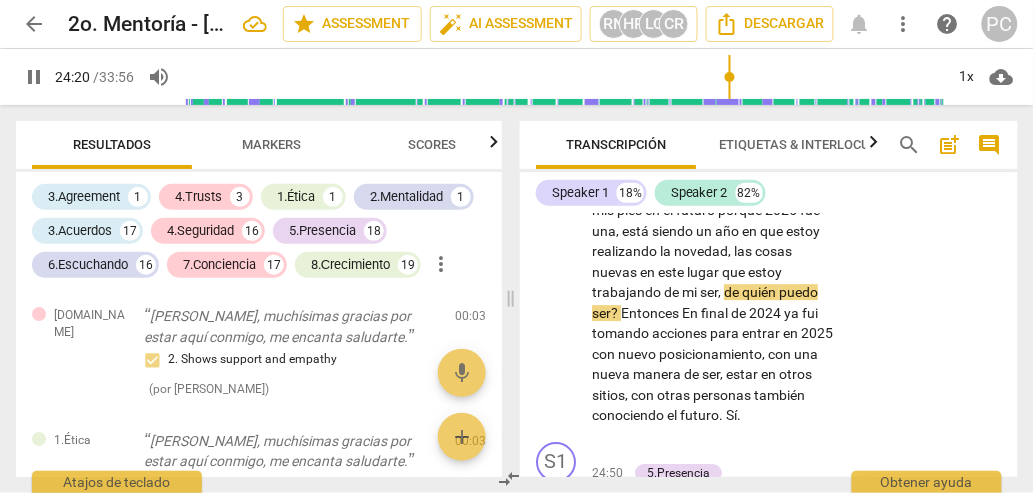 click on "posicionamiento" at bounding box center (710, 354) 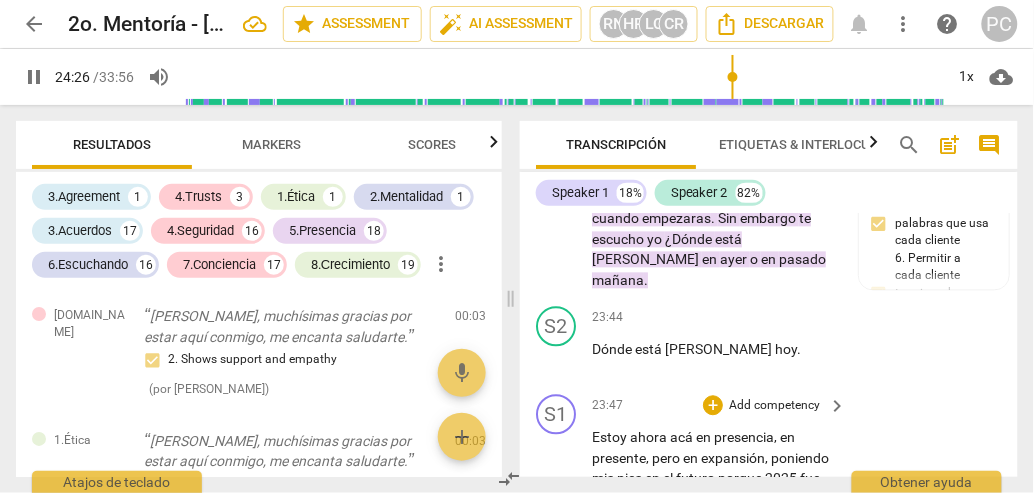 scroll, scrollTop: 9151, scrollLeft: 0, axis: vertical 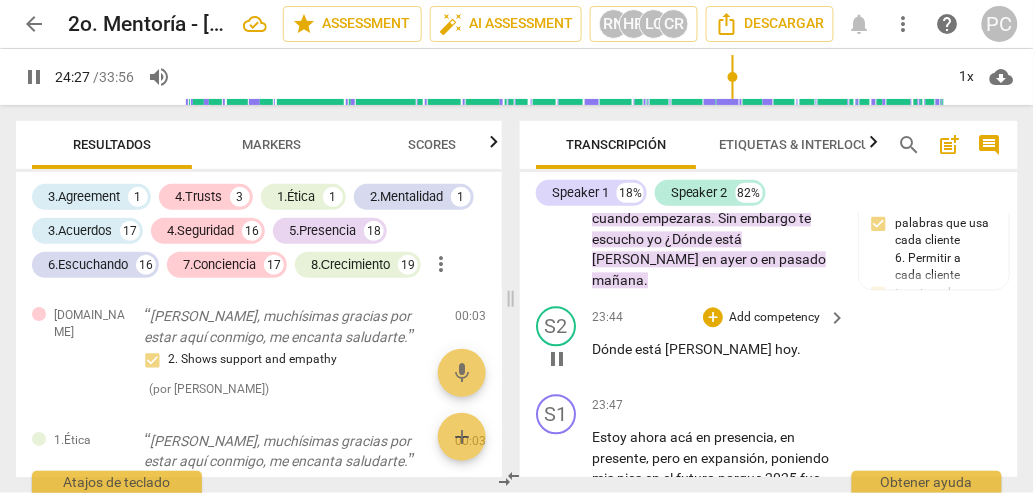 click on "Dónde   está   [PERSON_NAME][DATE] ." at bounding box center (714, 350) 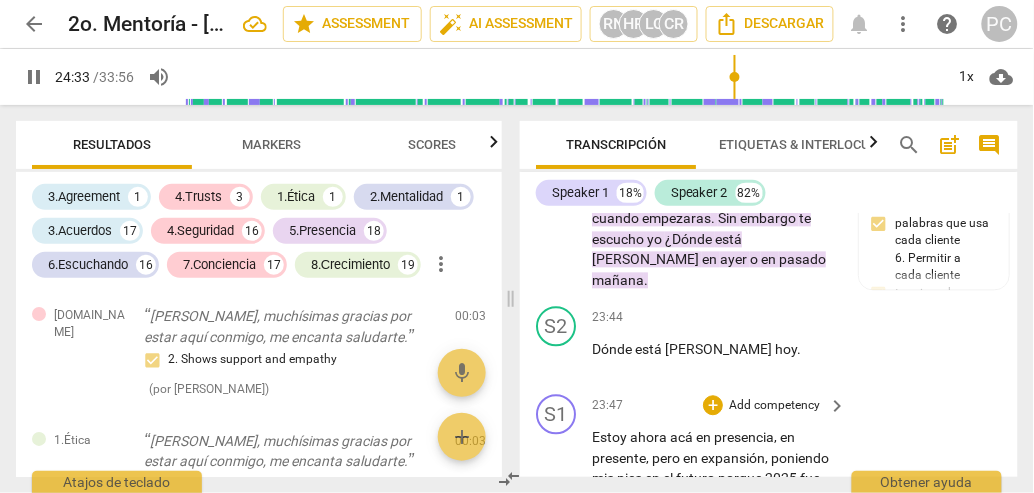click on "S1 play_arrow pause 23:47 + Add competency keyboard_arrow_right Estoy   ahora   acá   en   presencia ,   en   presente ,   pero   en   expansión ,   poniendo   mis   pies   en   el   futuro   porque   2025   fue   una ,   está   siendo   un   año   en   que   estoy   realizando   la   novedad ,   las   cosas   nuevas   en   este   lugar   que   estoy   trabajando   de   mi   ser ,   de   quién   puedo   ser ?   Entonces   En   final   de   2024   ya   fui   tomando   acciones   para   entrar   en   2025   con   nuevo   posicionamiento ,   con   una   nueva   manera   de   ser ,   estar   en   otros   sitios ,   con   otras   personas   también   conociendo   el   futuro .   Sí ." at bounding box center (769, 545) 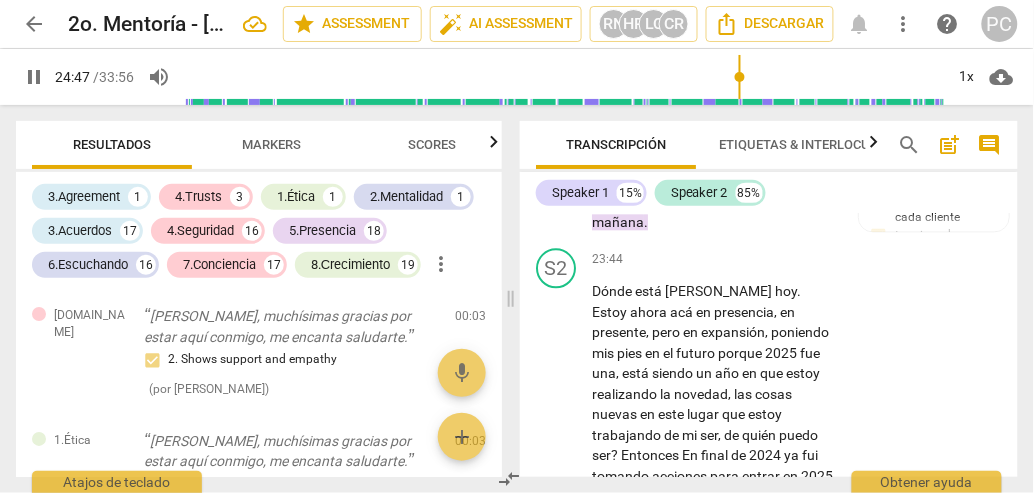 scroll, scrollTop: 9185, scrollLeft: 0, axis: vertical 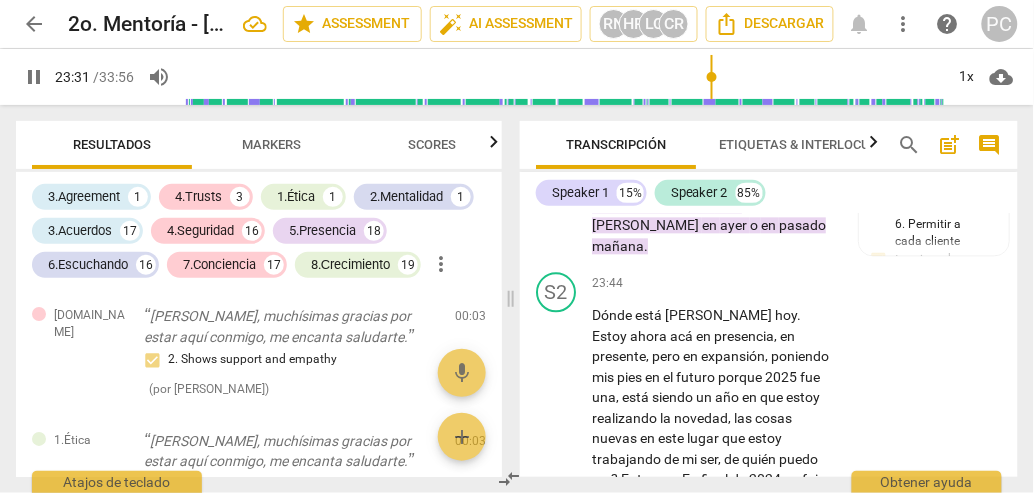 click at bounding box center [564, 77] 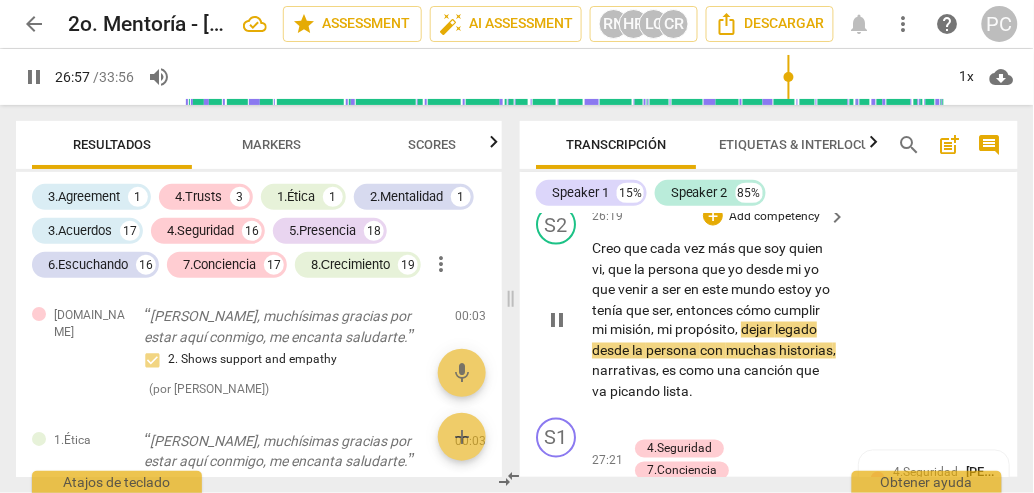 scroll, scrollTop: 10276, scrollLeft: 0, axis: vertical 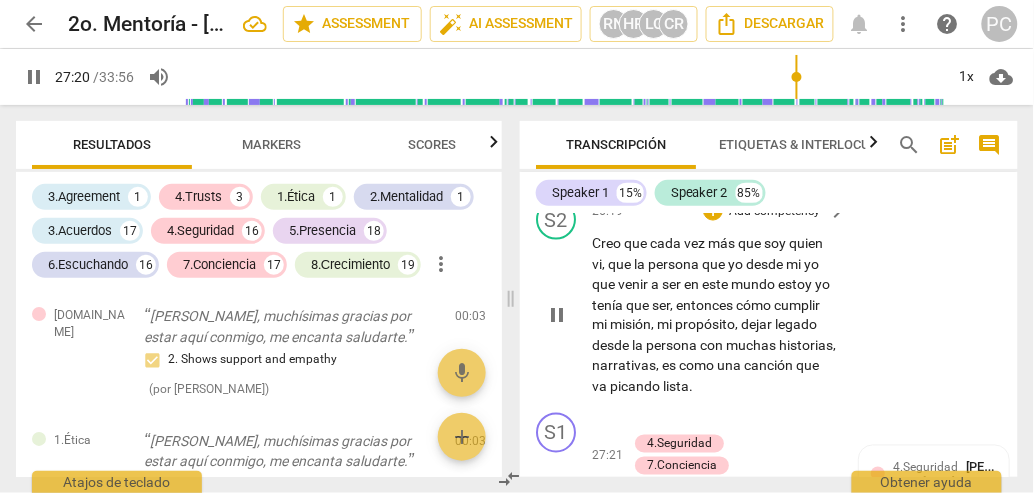 click on "picando" at bounding box center [636, 387] 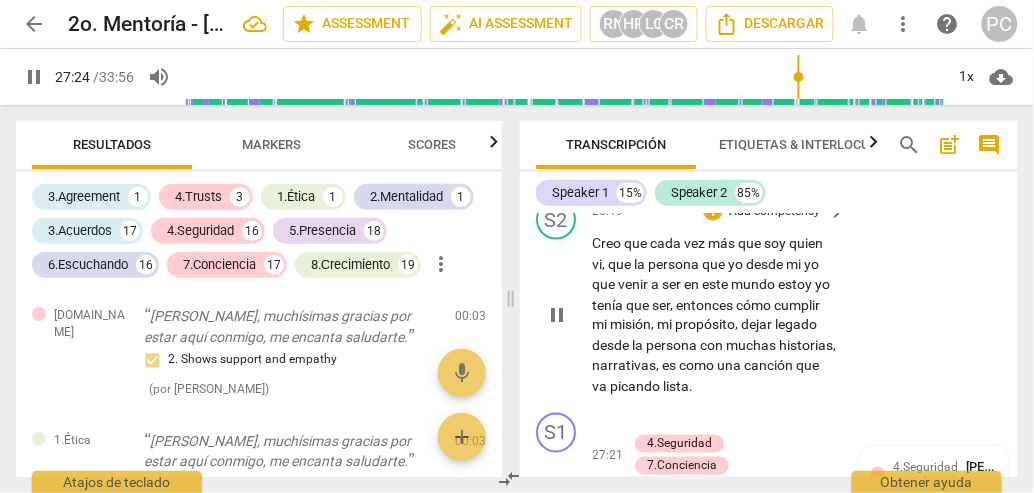 type on "1644" 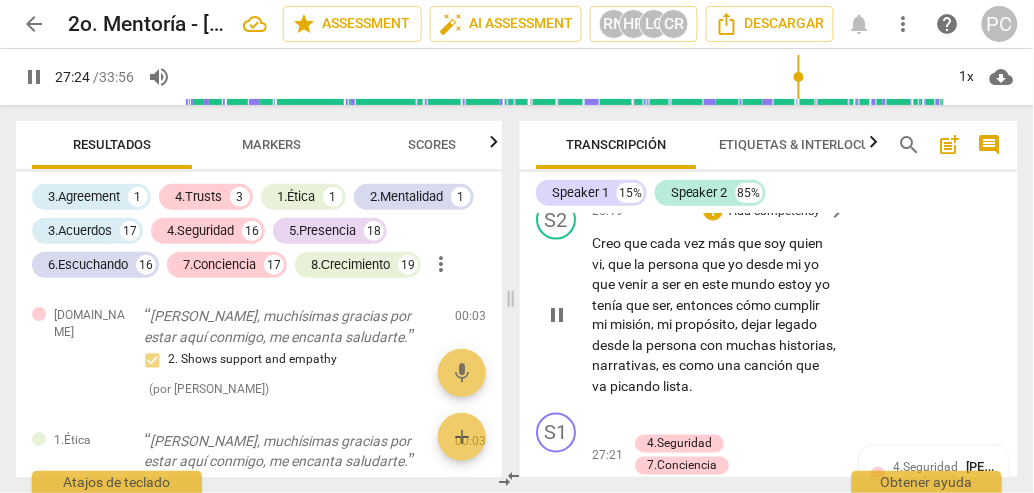 type 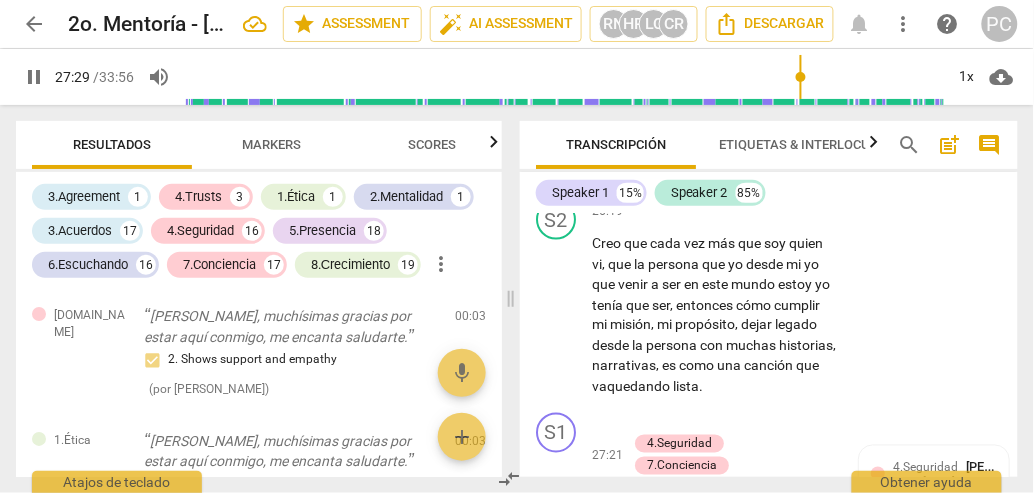 scroll, scrollTop: 10593, scrollLeft: 0, axis: vertical 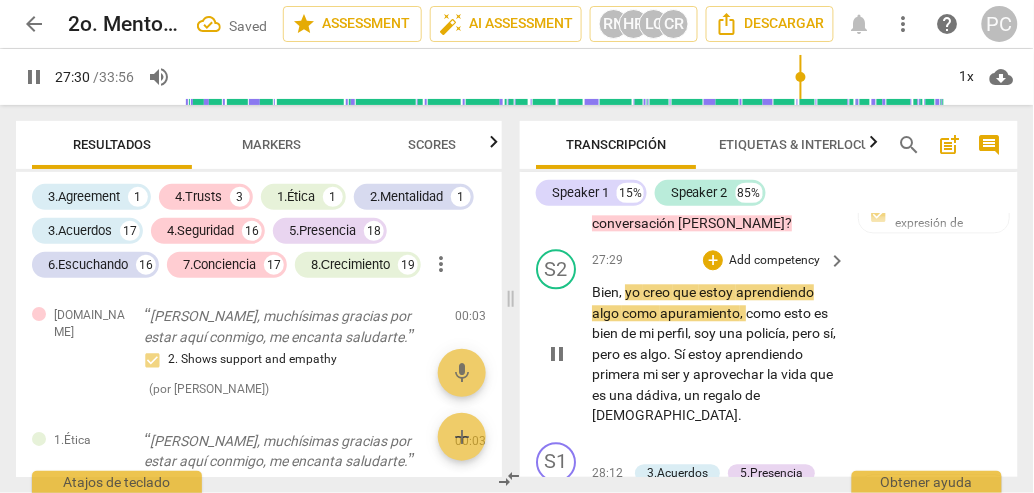 click on "." at bounding box center [740, 416] 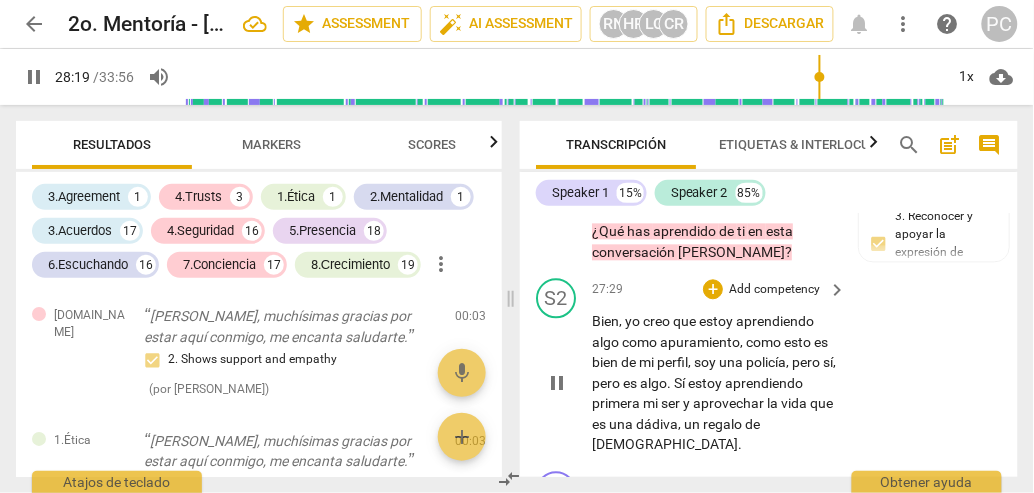 scroll, scrollTop: 10549, scrollLeft: 0, axis: vertical 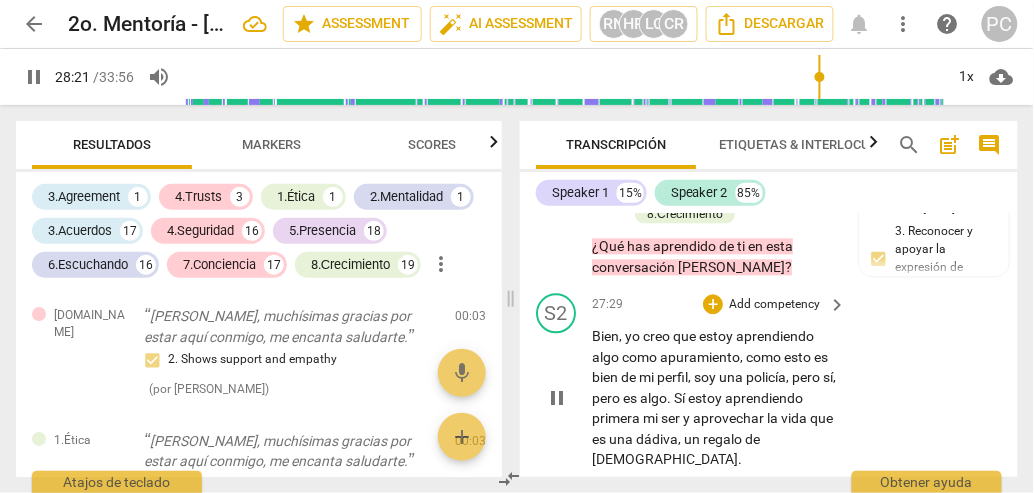 click on "primera" at bounding box center (617, 419) 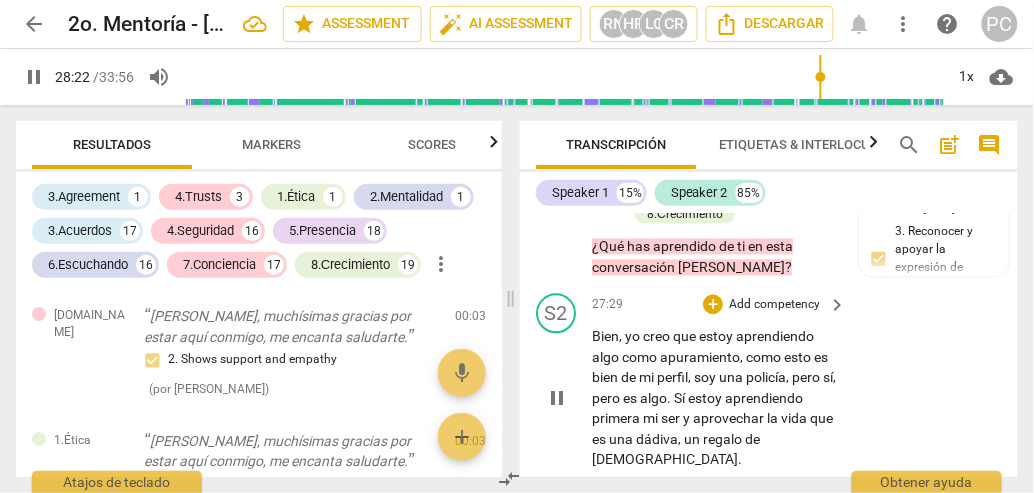 type on "1703" 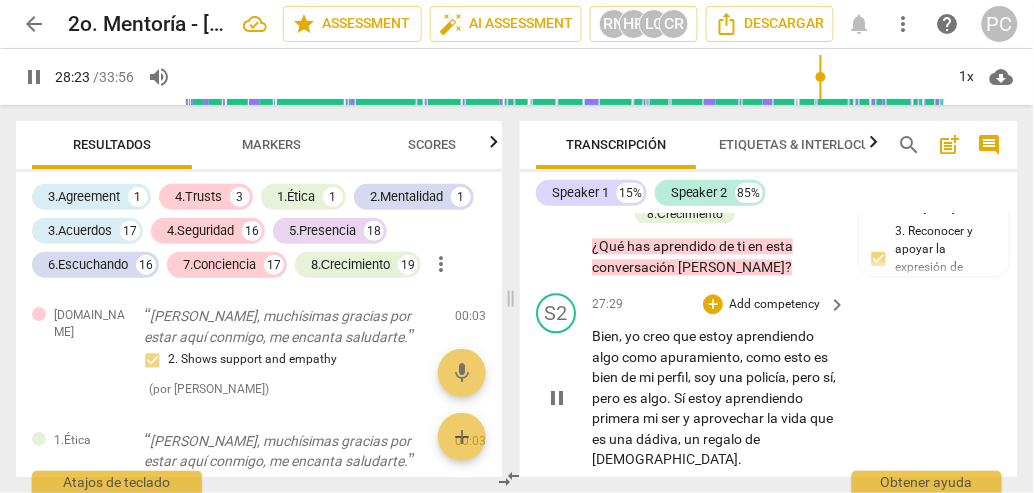 type 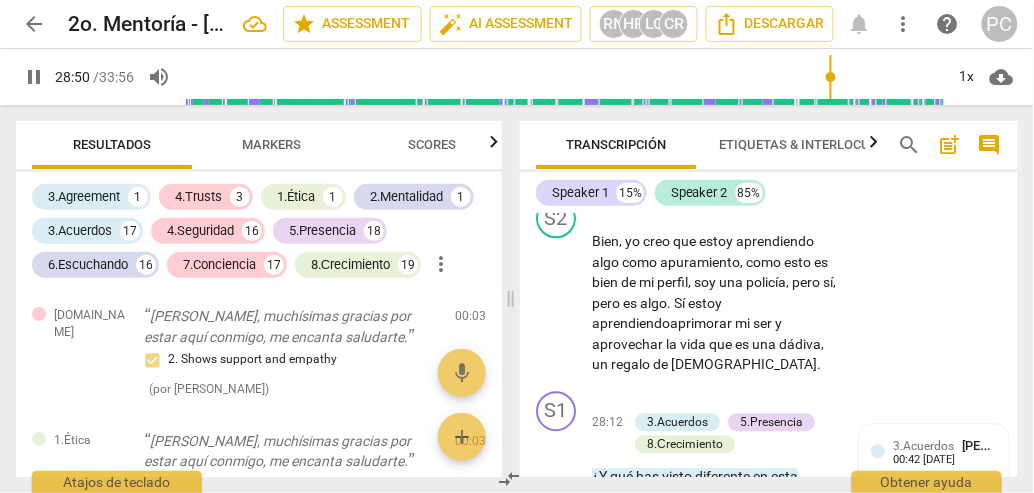 scroll, scrollTop: 10644, scrollLeft: 0, axis: vertical 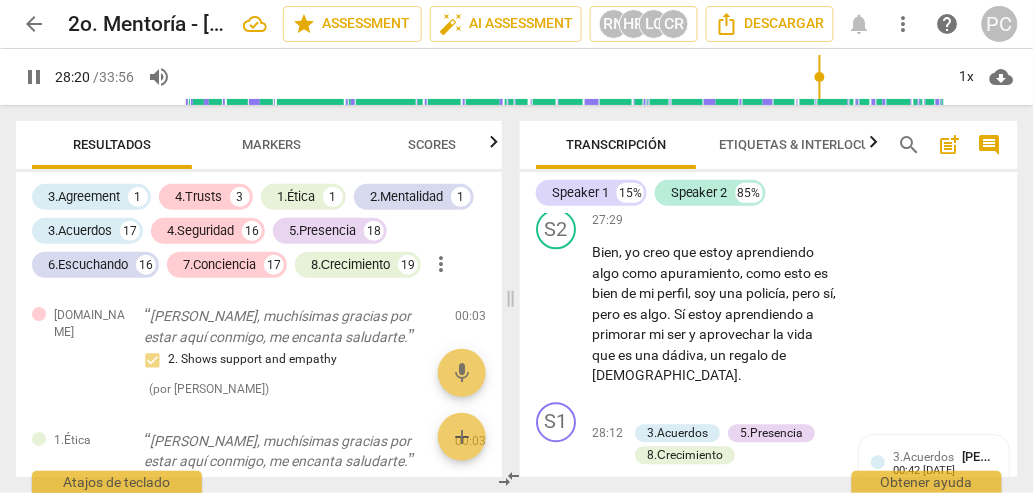 click at bounding box center [564, 77] 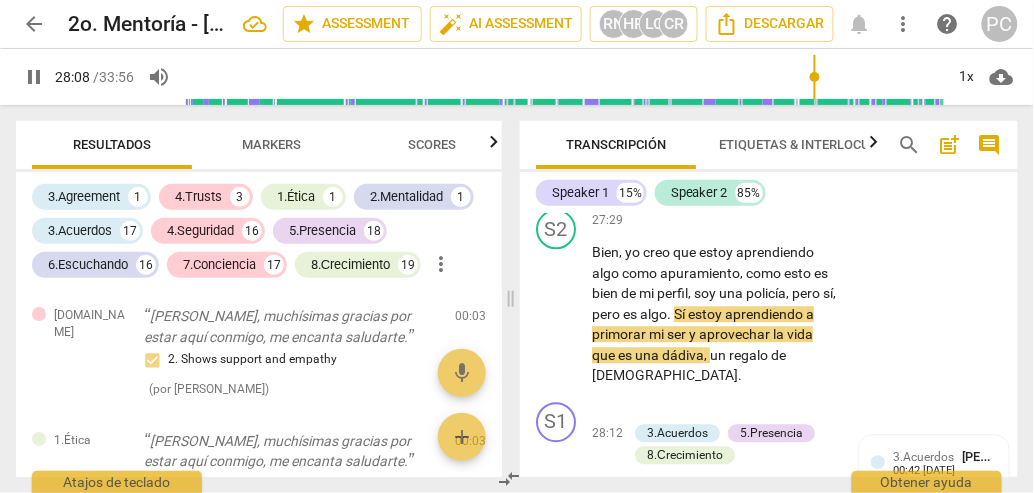 click at bounding box center (564, 77) 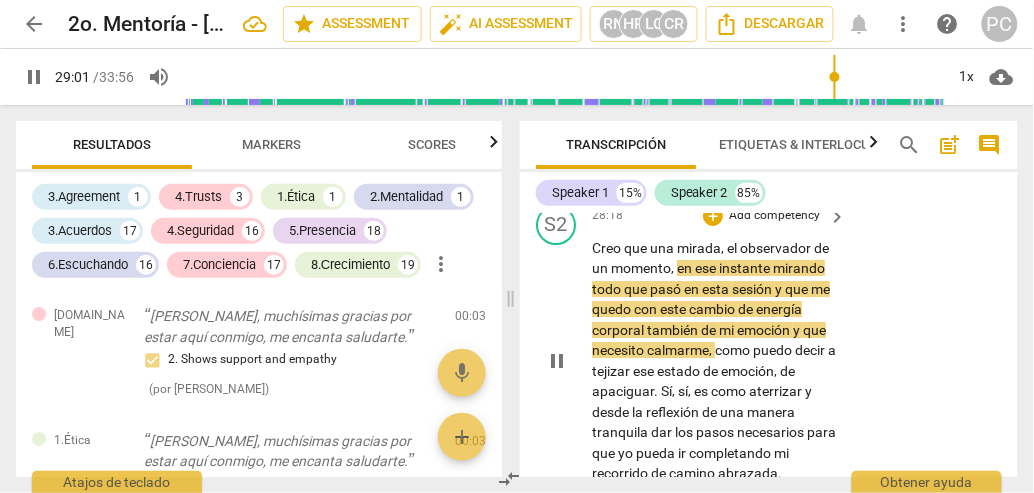 scroll, scrollTop: 10966, scrollLeft: 0, axis: vertical 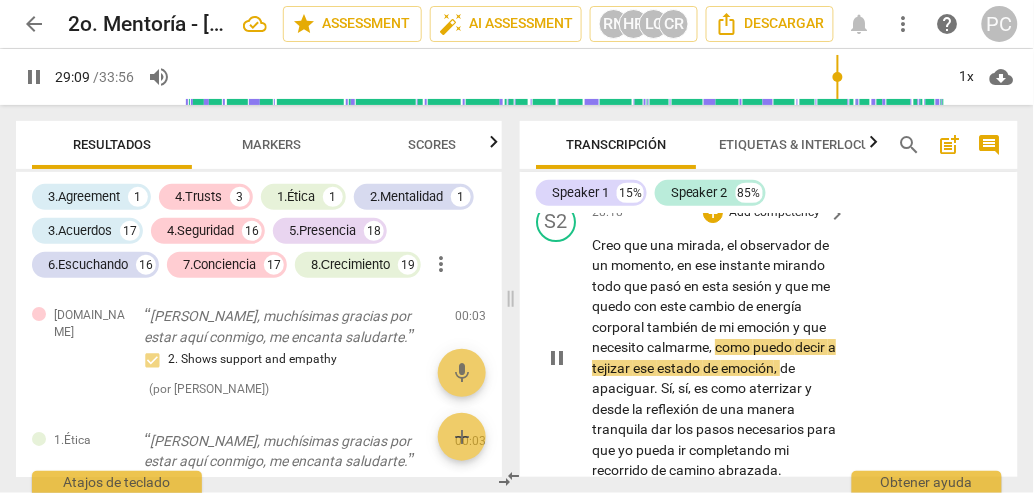 click on "tejizar" at bounding box center [612, 368] 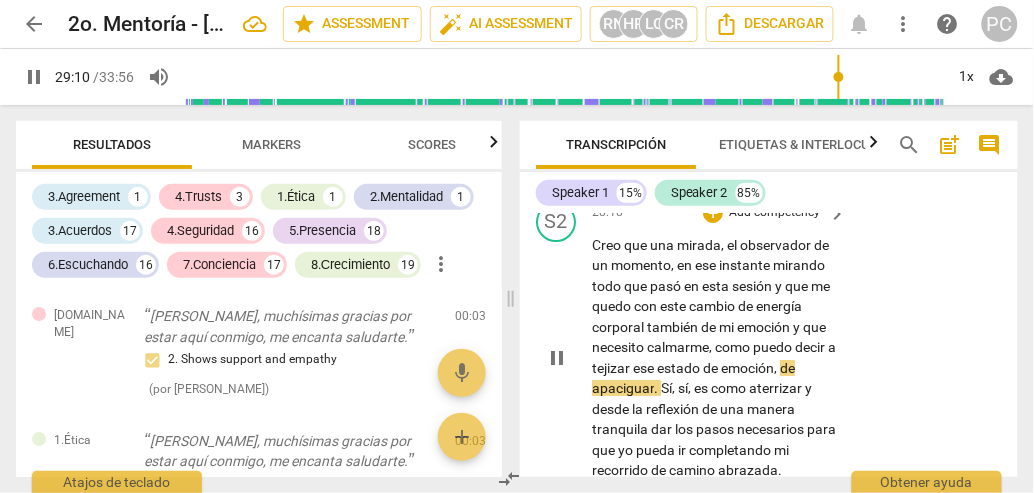 type on "1751" 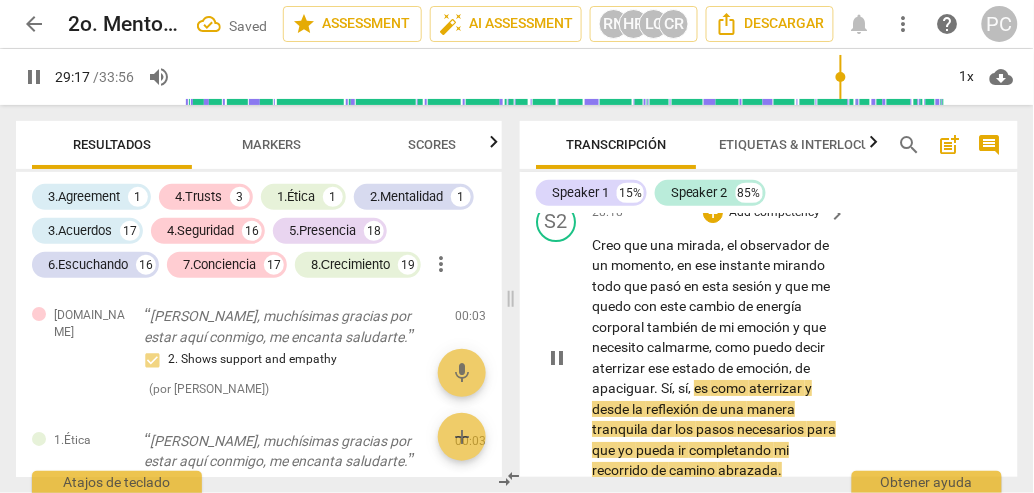 click on "S2 play_arrow pause 28:18 + Add competency keyboard_arrow_right Creo   que   una   mirada ,   el   observador   de   un   momento ,   en   ese   instante   mirando   todo   que   pasó   en   esta   sesión   y   que   me   quedo   con   este   cambio   de   energía   corporal   también   de   mi   emoción   y   que   necesito   calmarme ,   como   puedo   decir   aterrizar   ese   estado   de   emoción ,   de   apaciguar .   Sí ,   sí ,   es   como   aterrizar   y   desde   la   reflexión   de   una   manera   tranquila   dar   los   pasos   necesarios   para   que   yo   pueda   ir   completando   mi   recorrido   de   camino   abrazada ." at bounding box center (769, 341) 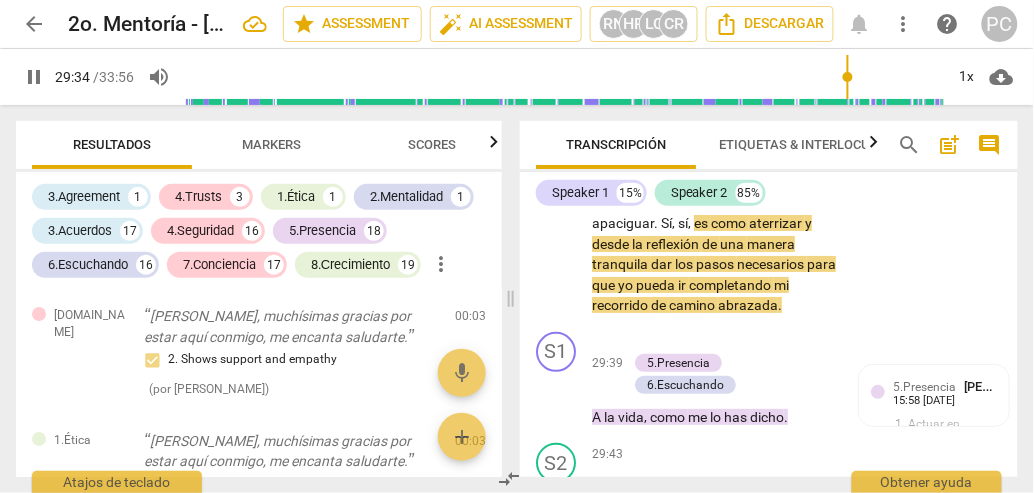 scroll, scrollTop: 11147, scrollLeft: 0, axis: vertical 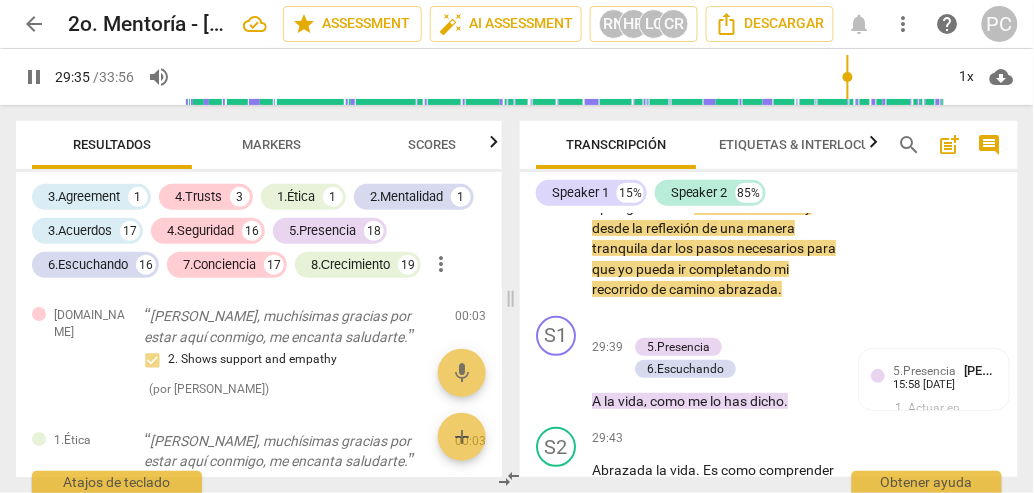 click on "S2 play_arrow pause 29:43 + Add competency keyboard_arrow_right Abrazada   la   vida .   Es   como   comprender   la   dimensión   de   las   convocaciones ." at bounding box center (769, 464) 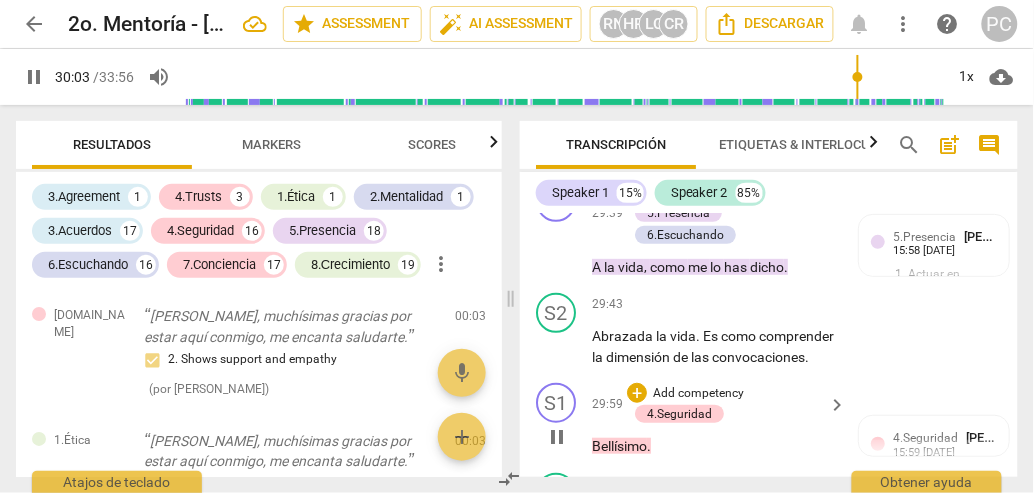 scroll, scrollTop: 11261, scrollLeft: 0, axis: vertical 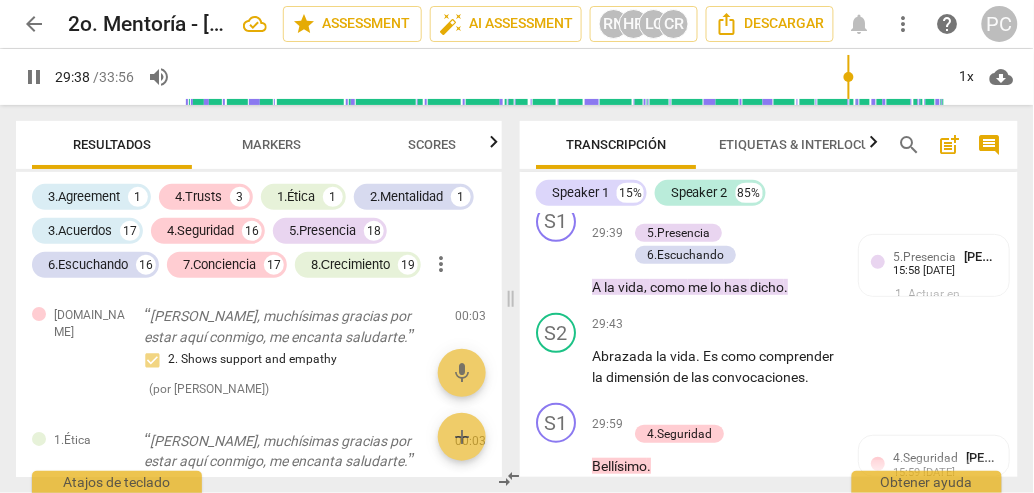 click at bounding box center (564, 77) 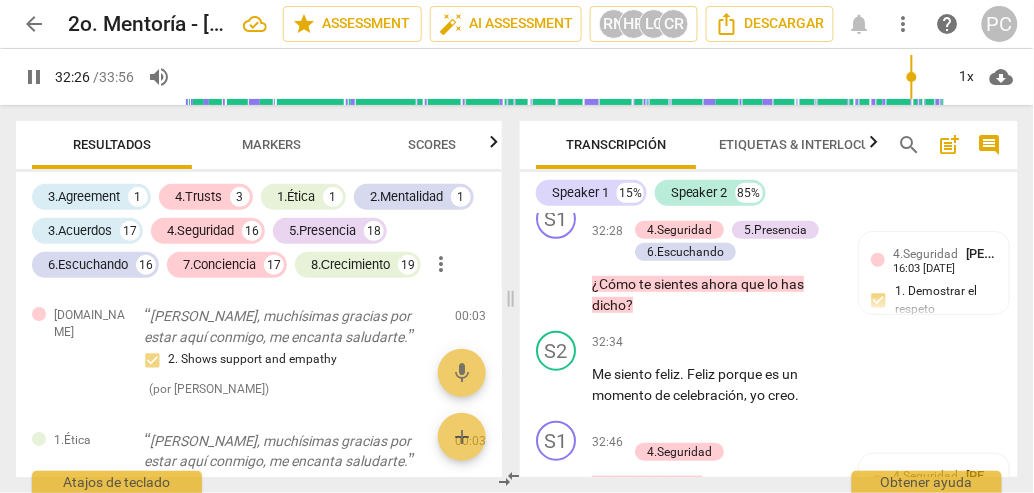 scroll, scrollTop: 12696, scrollLeft: 0, axis: vertical 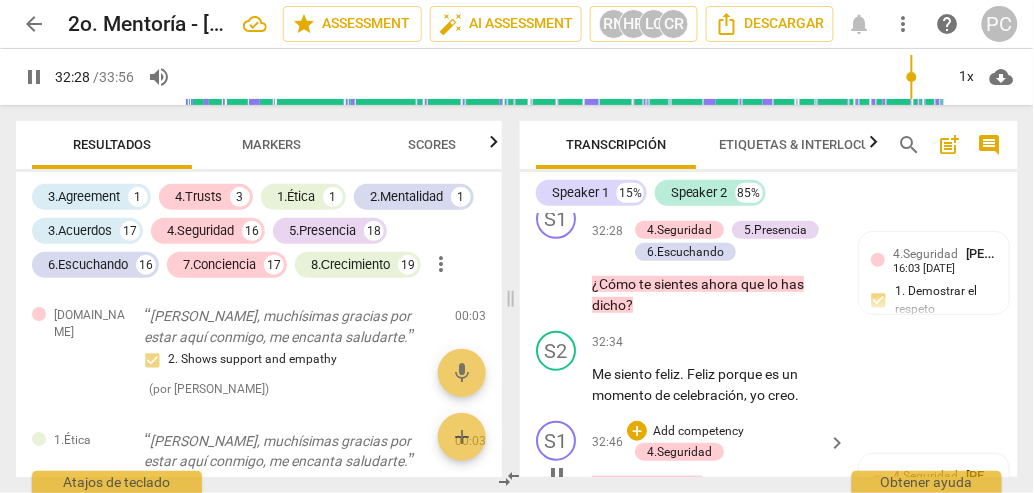 drag, startPoint x: 846, startPoint y: 330, endPoint x: 825, endPoint y: 407, distance: 79.81228 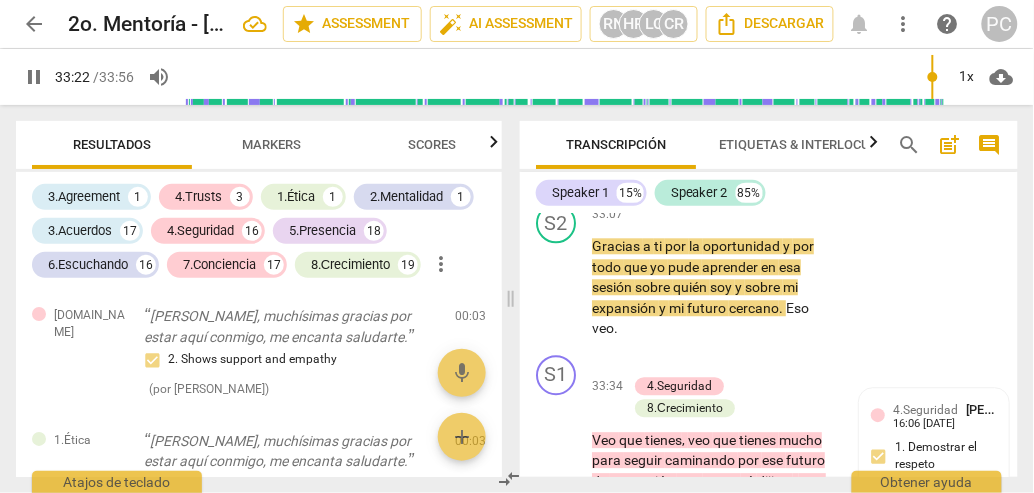 scroll, scrollTop: 13417, scrollLeft: 0, axis: vertical 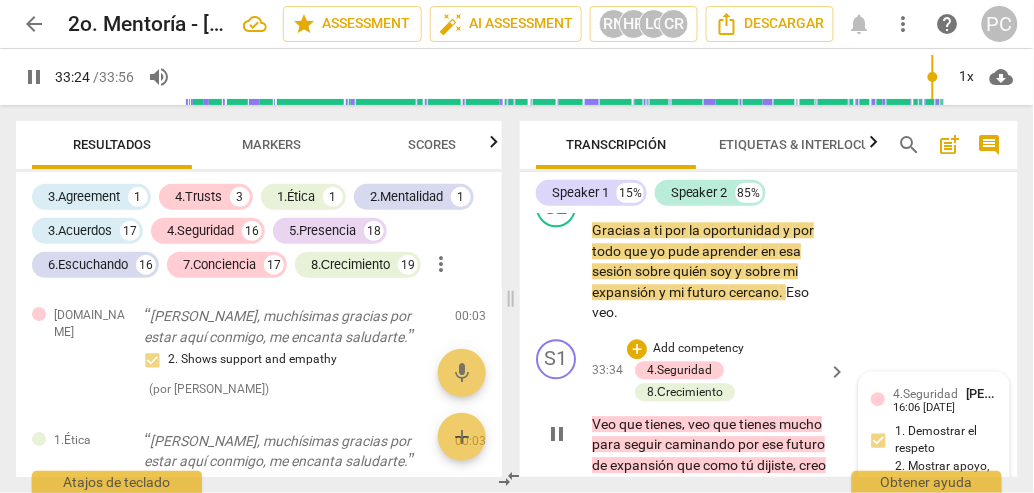 drag, startPoint x: 832, startPoint y: 388, endPoint x: 861, endPoint y: 319, distance: 74.84651 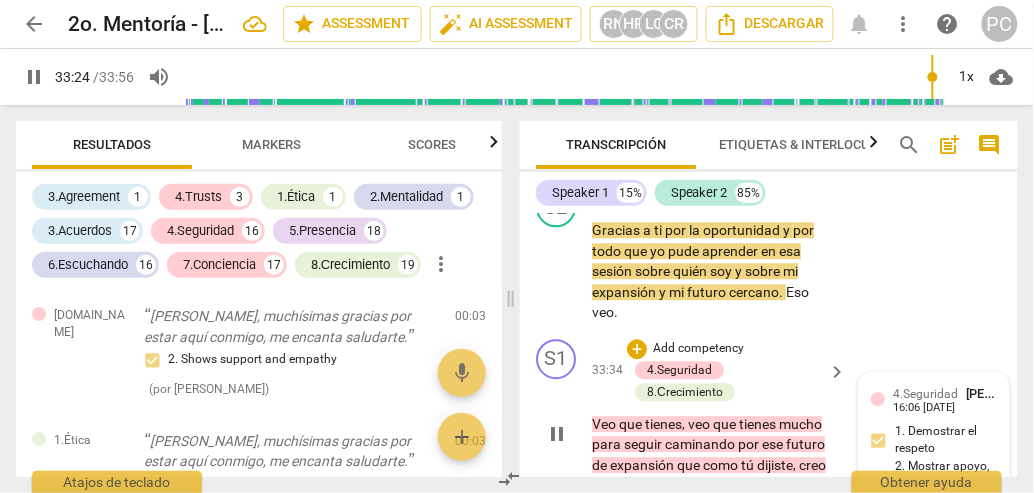 click on "4.Seguridad [PERSON_NAME] 16:06 [DATE] 1. Demostrar el respeto 2. Mostrar apoyo, empatía o preocupación 3. Reconocer y apoyar la expresión de sentimientos 8.Сrecimiento [PERSON_NAME] 00:56 [DATE] 9. Colaborar con cada cliente sobre cómo desea completar 8.Сrecimiento [PERSON_NAME] 16:05 [DATE] 9. Colaborar con cada cliente sobre cómo desea completar" at bounding box center [934, 615] 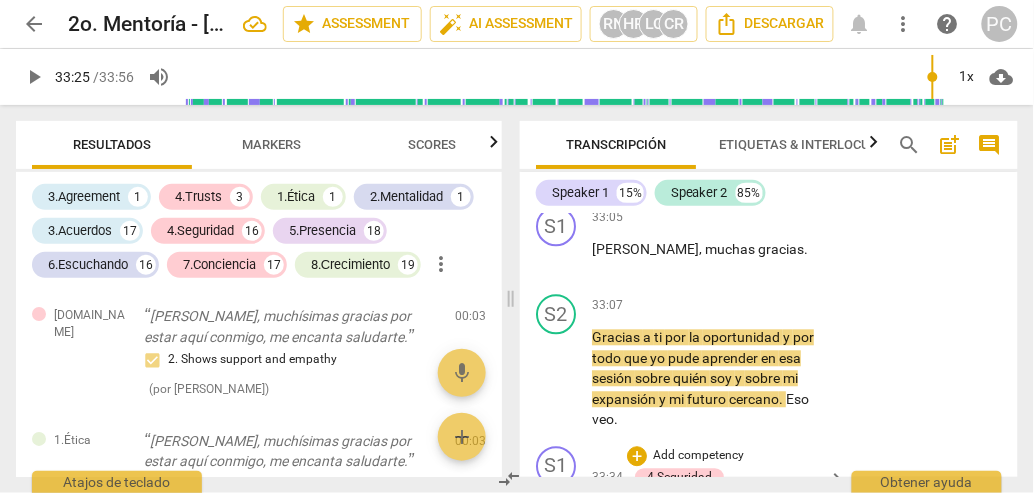 scroll, scrollTop: 13272, scrollLeft: 0, axis: vertical 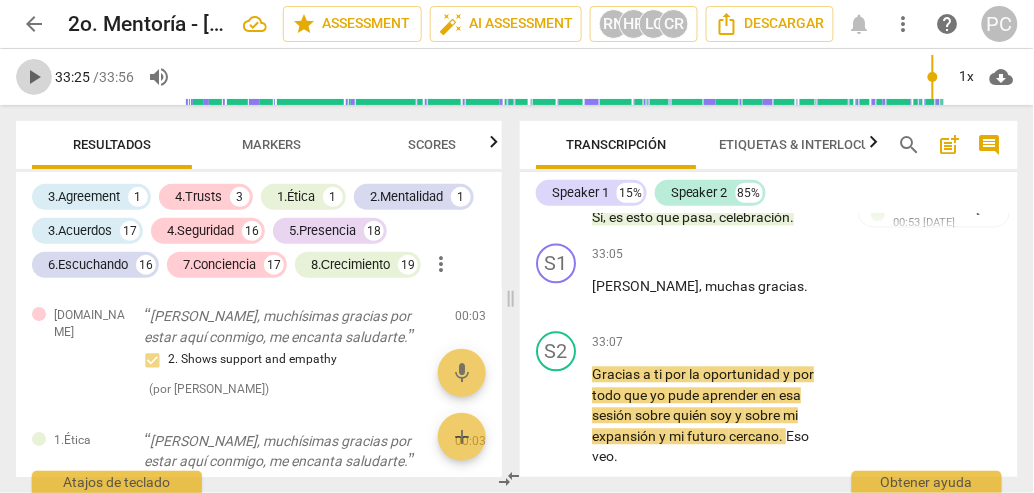 click on "play_arrow" at bounding box center [34, 77] 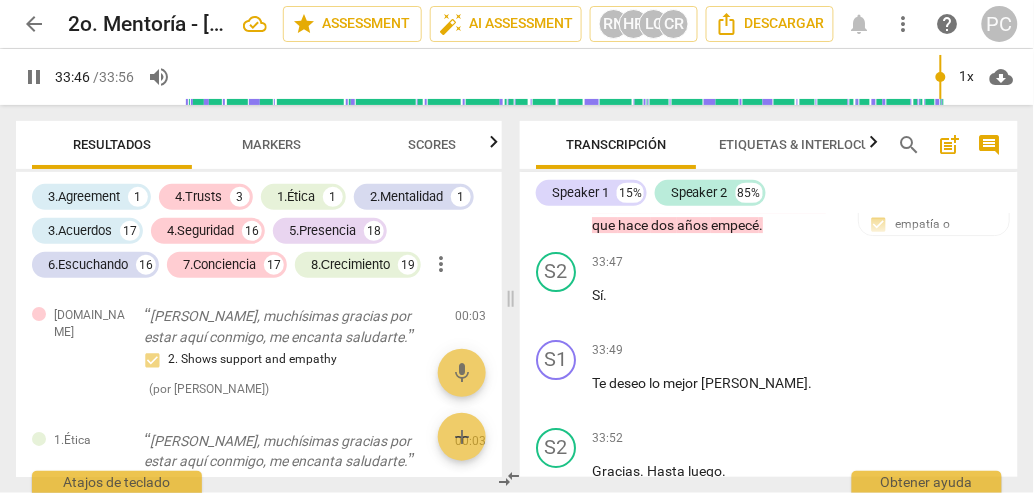 scroll, scrollTop: 13722, scrollLeft: 0, axis: vertical 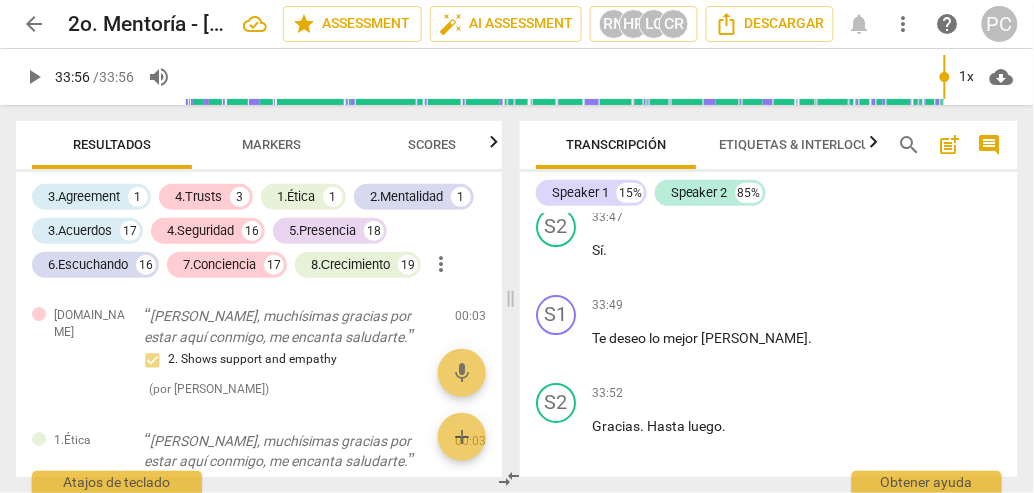 type on "2036" 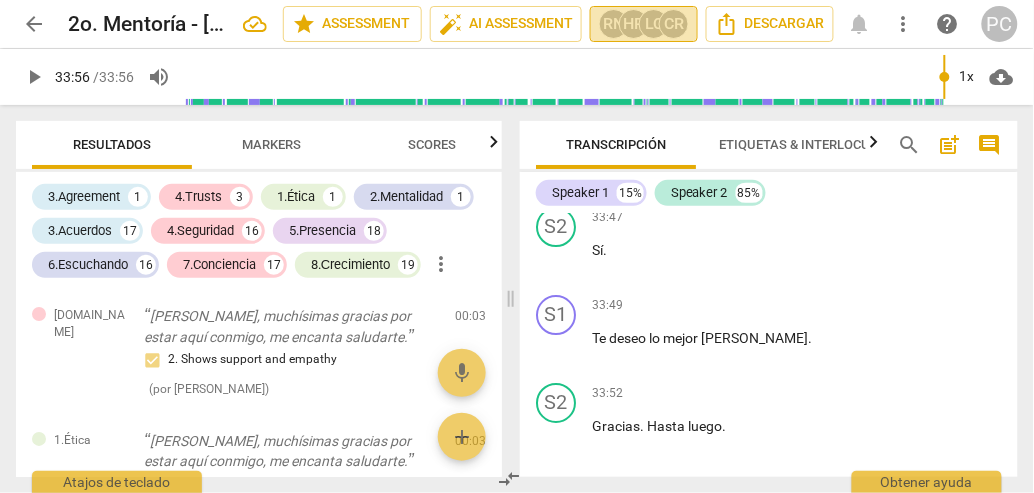 click on "HR" at bounding box center (634, 24) 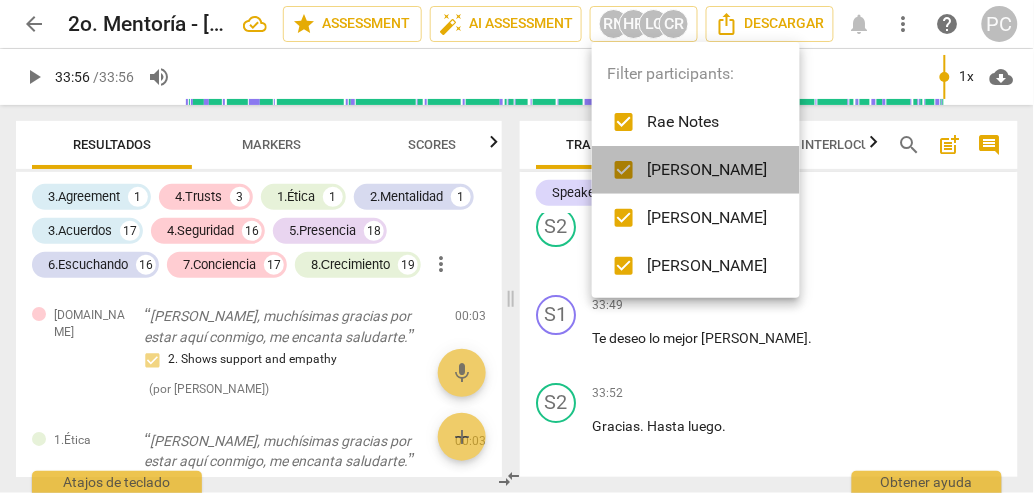 click on "[PERSON_NAME]" at bounding box center (708, 170) 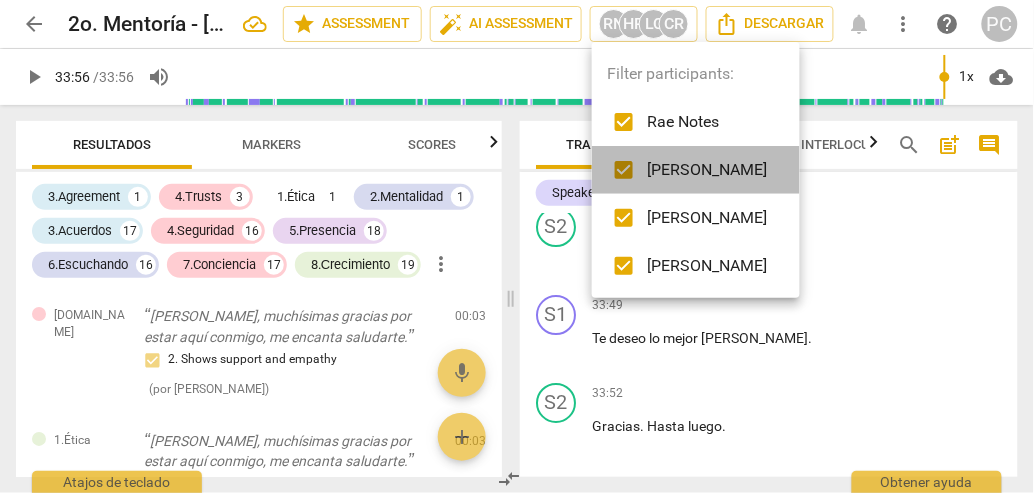 checkbox on "false" 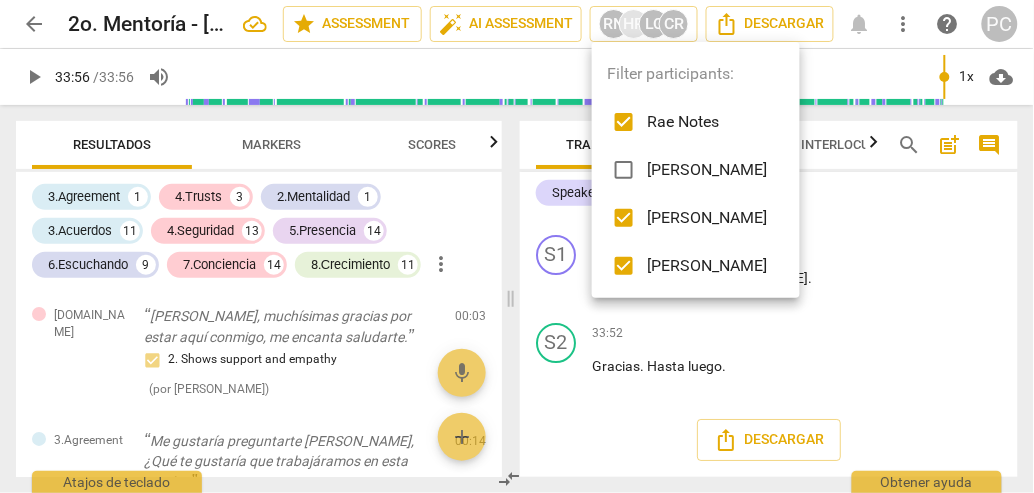 scroll, scrollTop: 13612, scrollLeft: 0, axis: vertical 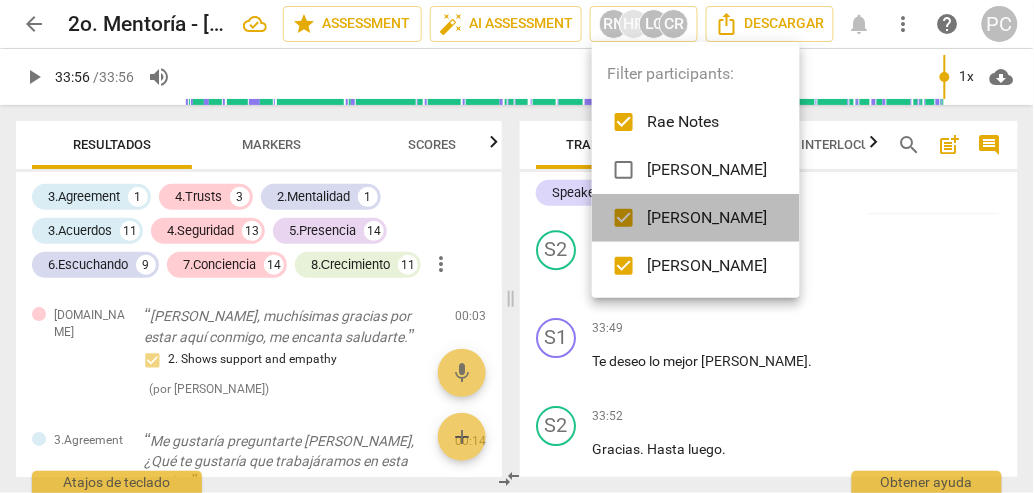 click on "[PERSON_NAME]" at bounding box center [708, 218] 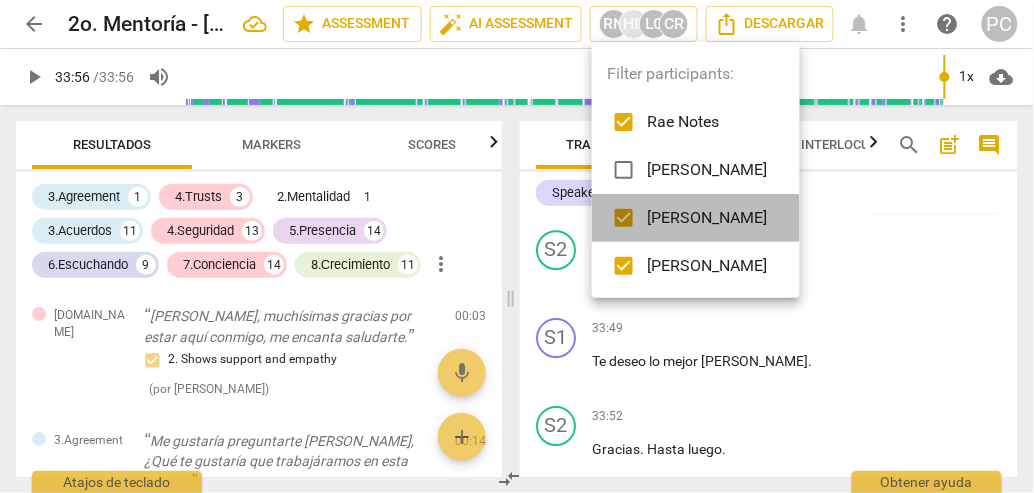checkbox on "false" 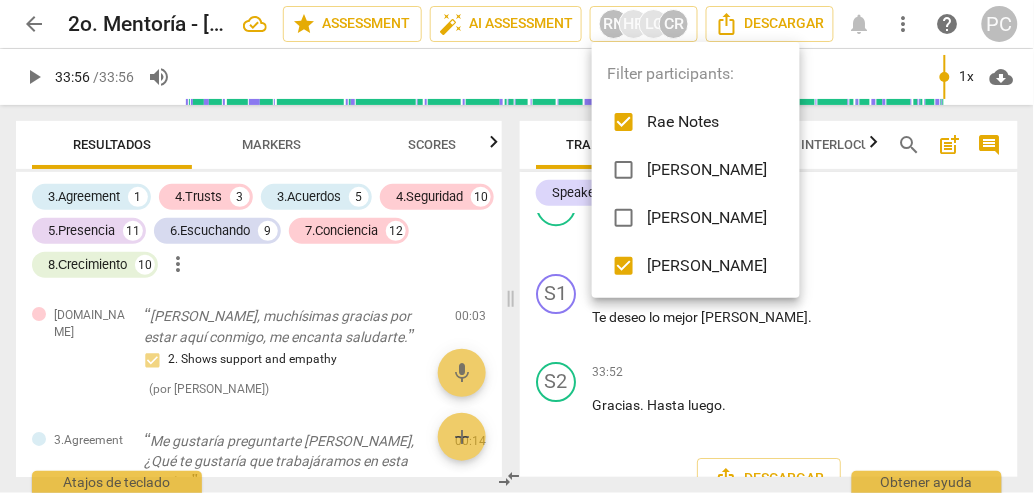 scroll, scrollTop: 13568, scrollLeft: 0, axis: vertical 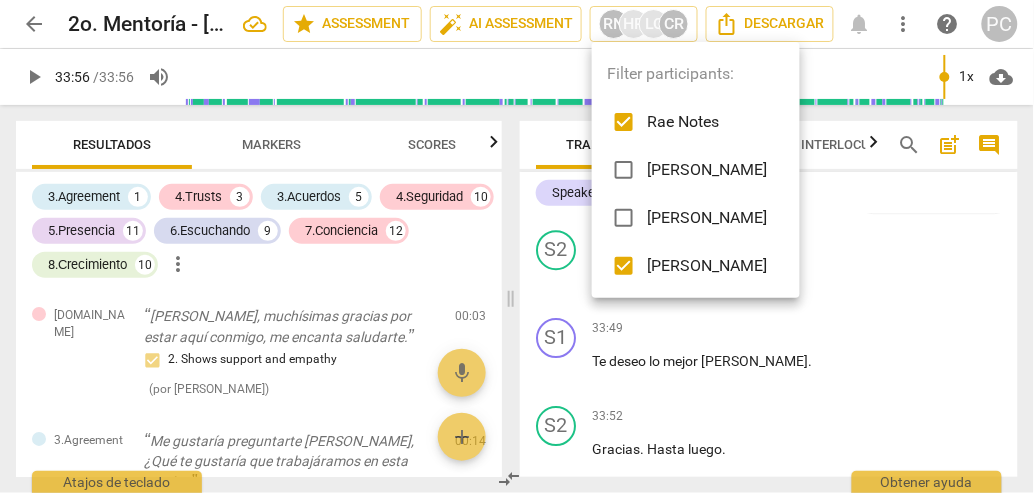 click on "[PERSON_NAME]" at bounding box center [708, 266] 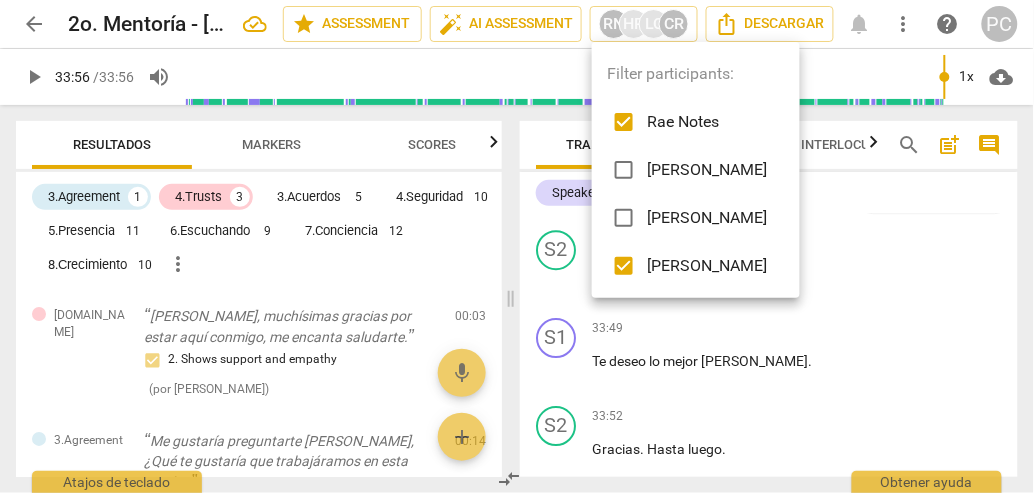 checkbox on "false" 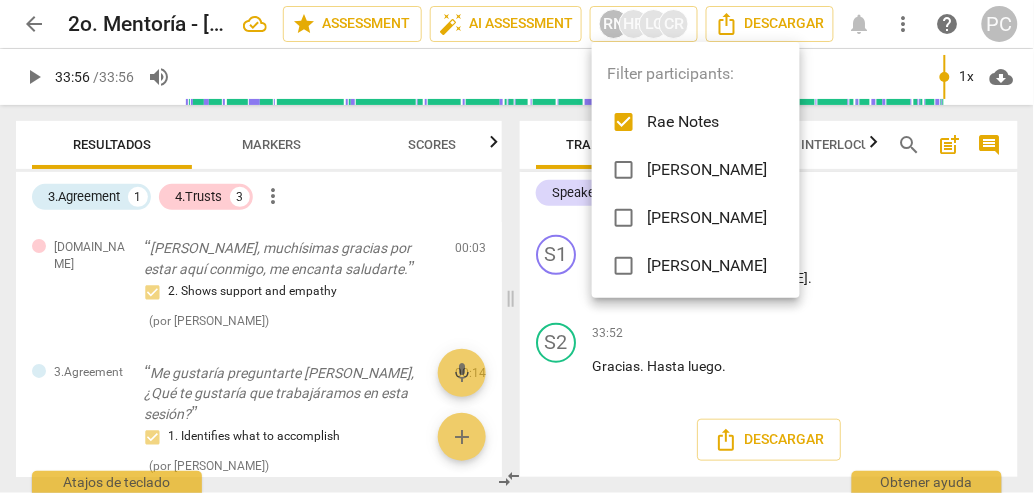 scroll, scrollTop: 12632, scrollLeft: 0, axis: vertical 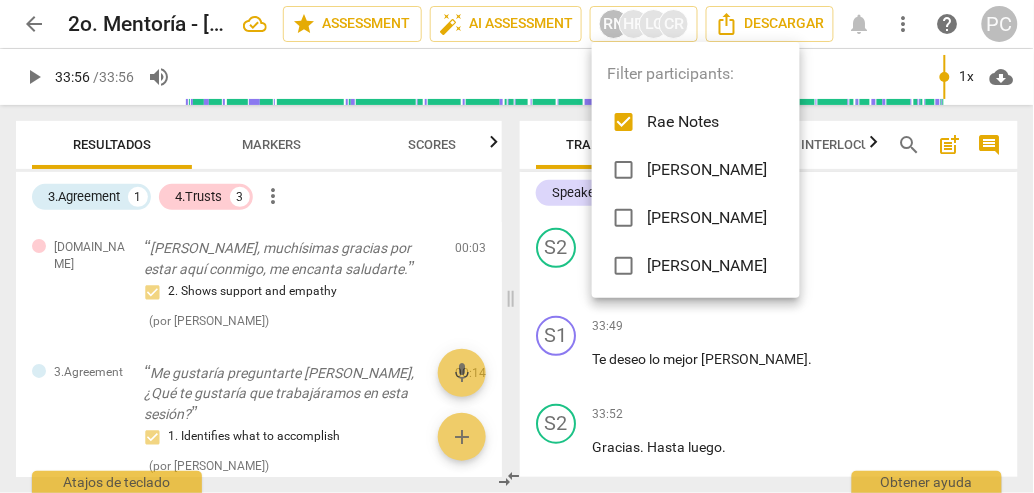 click at bounding box center (517, 246) 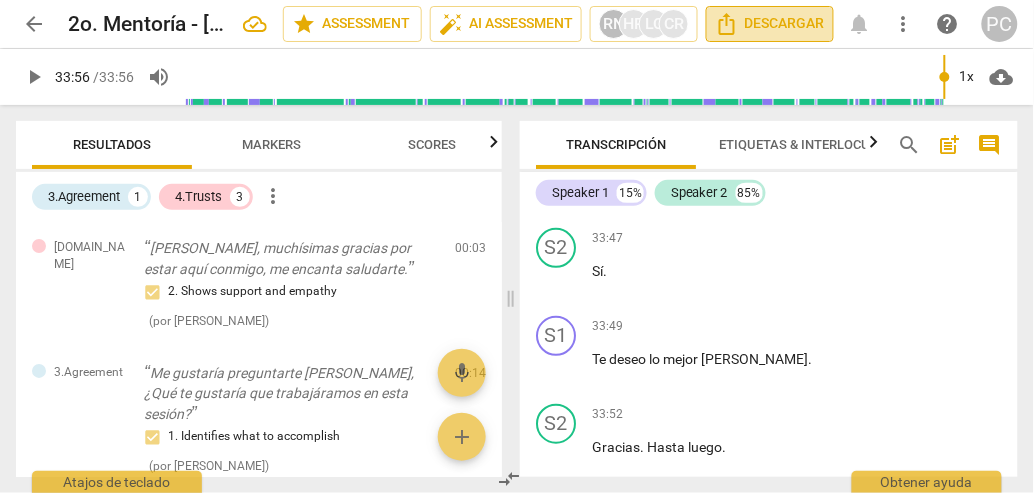 click on "Descargar" at bounding box center (770, 24) 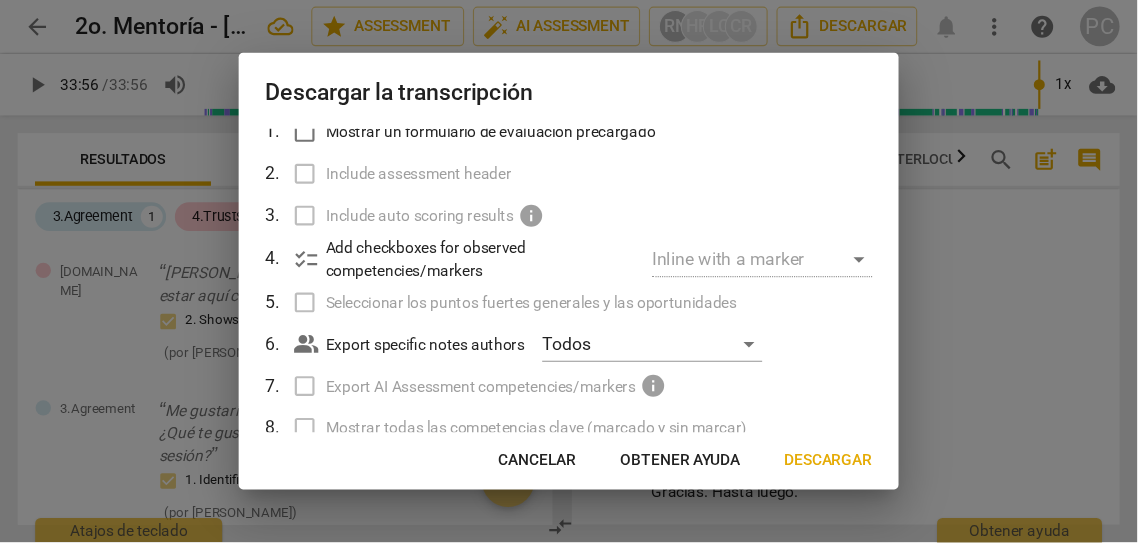 scroll, scrollTop: 0, scrollLeft: 0, axis: both 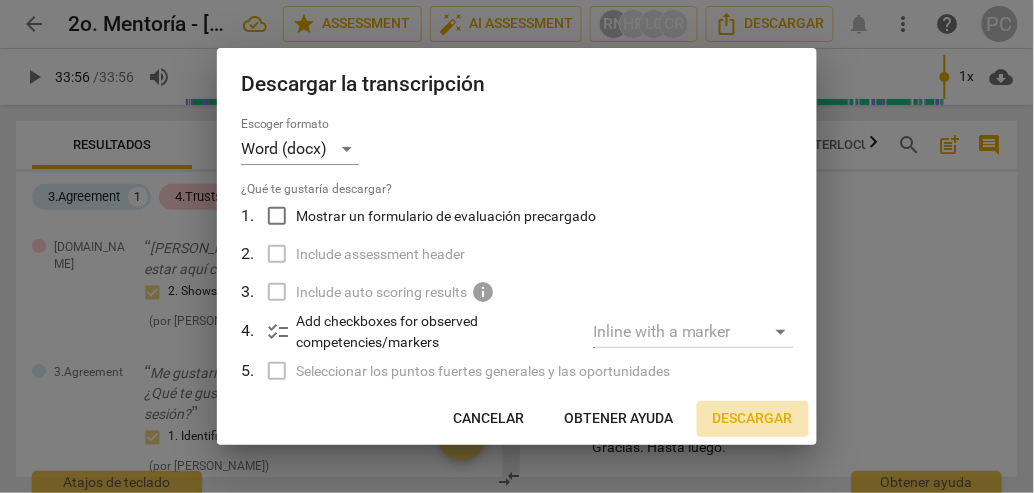 click on "Descargar" at bounding box center [753, 419] 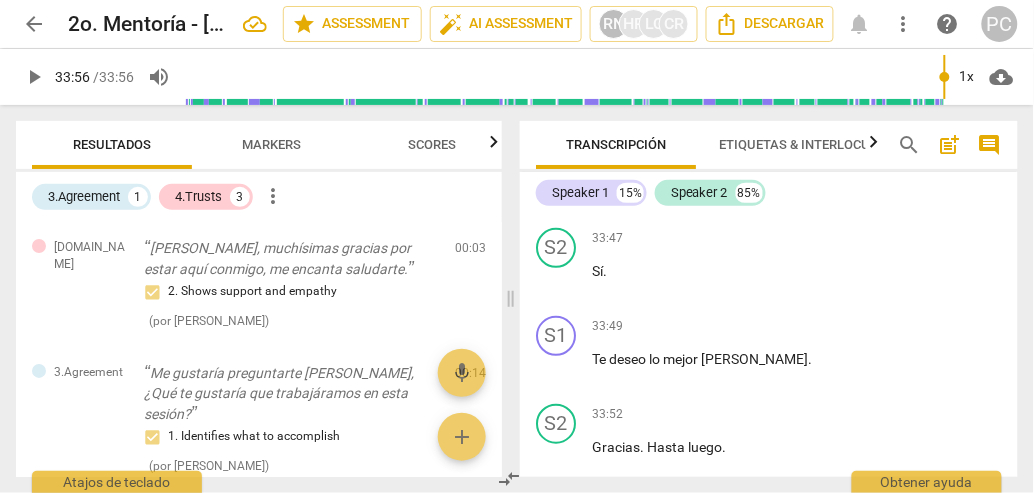 type on "2036" 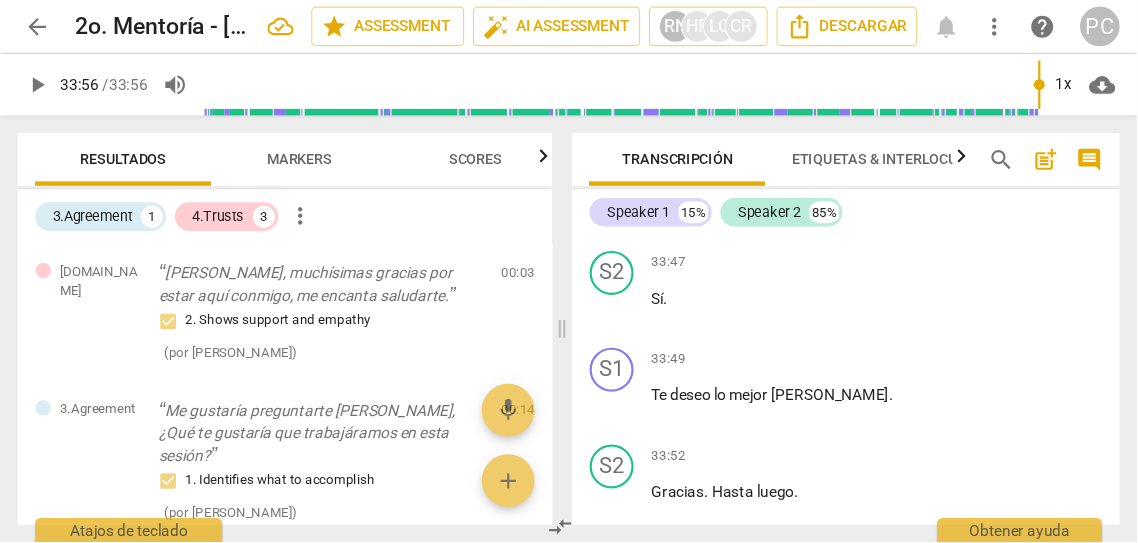 scroll, scrollTop: 11064, scrollLeft: 0, axis: vertical 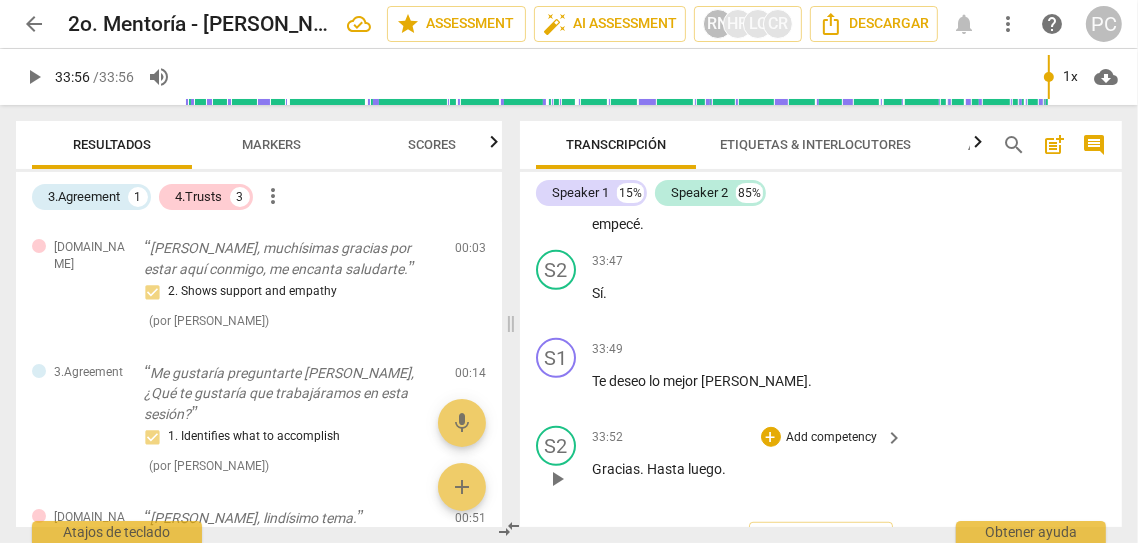 drag, startPoint x: 907, startPoint y: 14, endPoint x: 693, endPoint y: 453, distance: 488.38202 